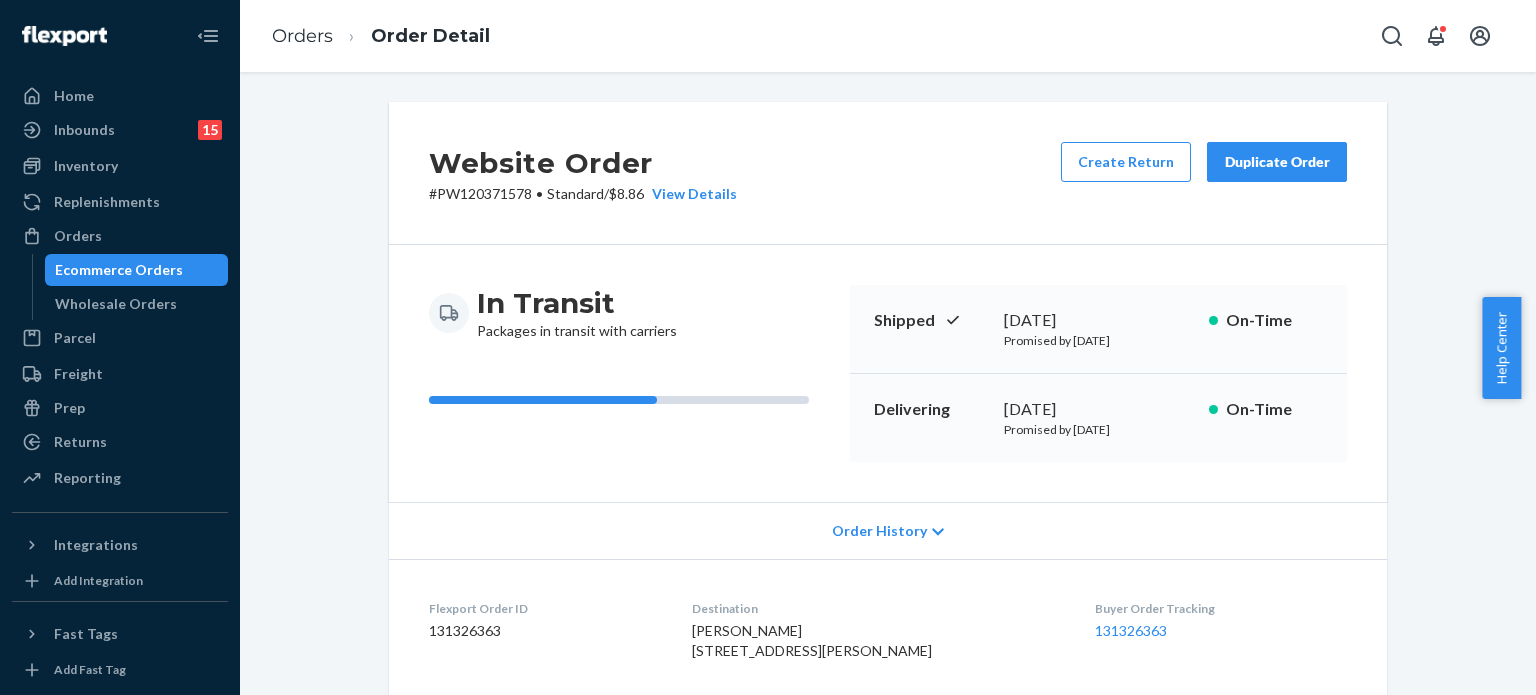 click on "Orders" at bounding box center (120, 236) 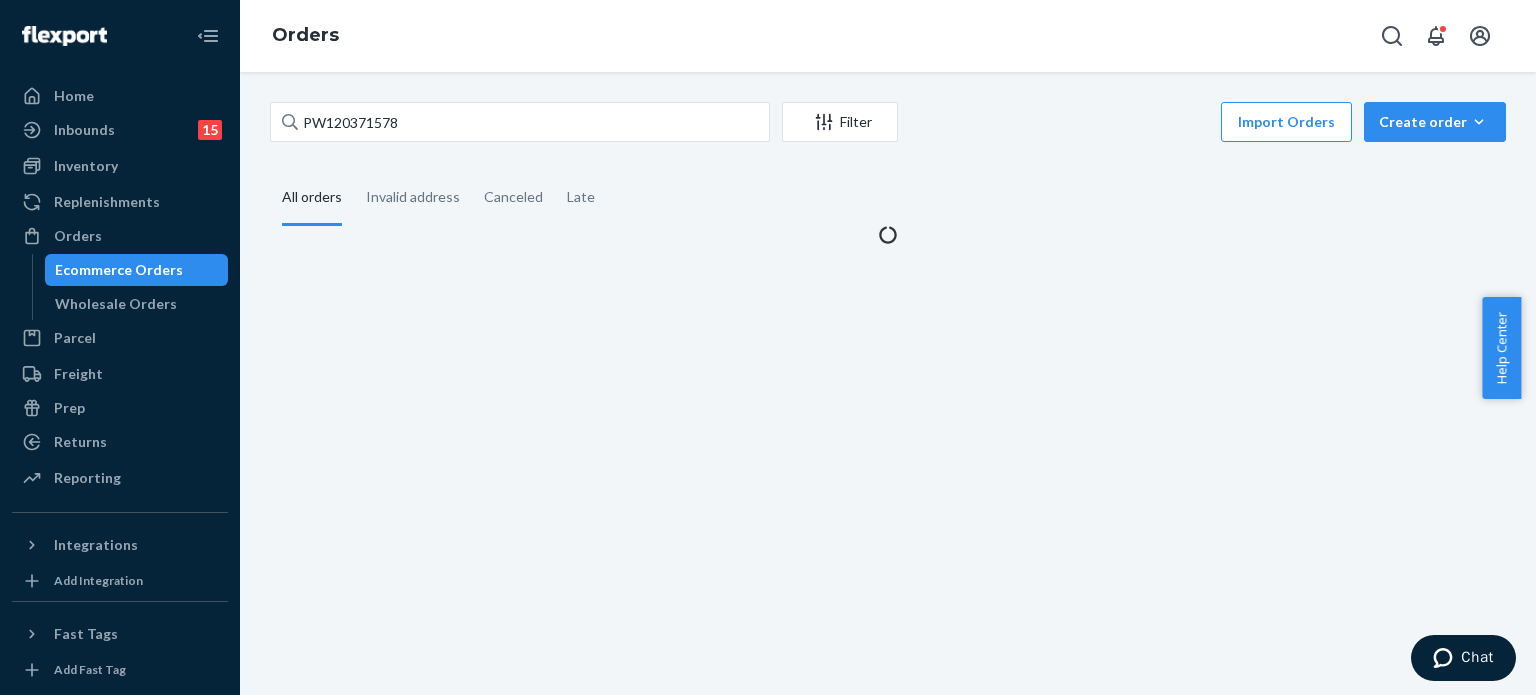 scroll, scrollTop: 0, scrollLeft: 0, axis: both 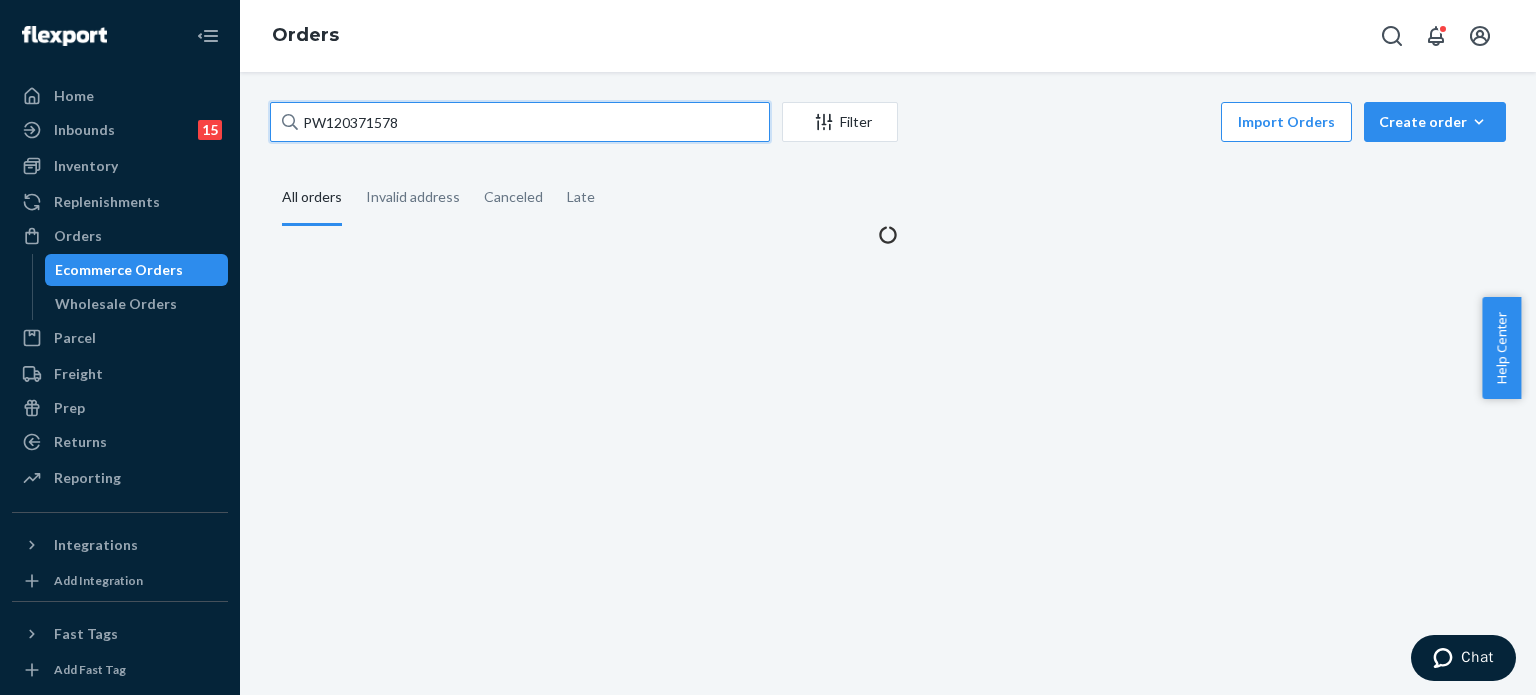 click on "PW120371578" at bounding box center (520, 122) 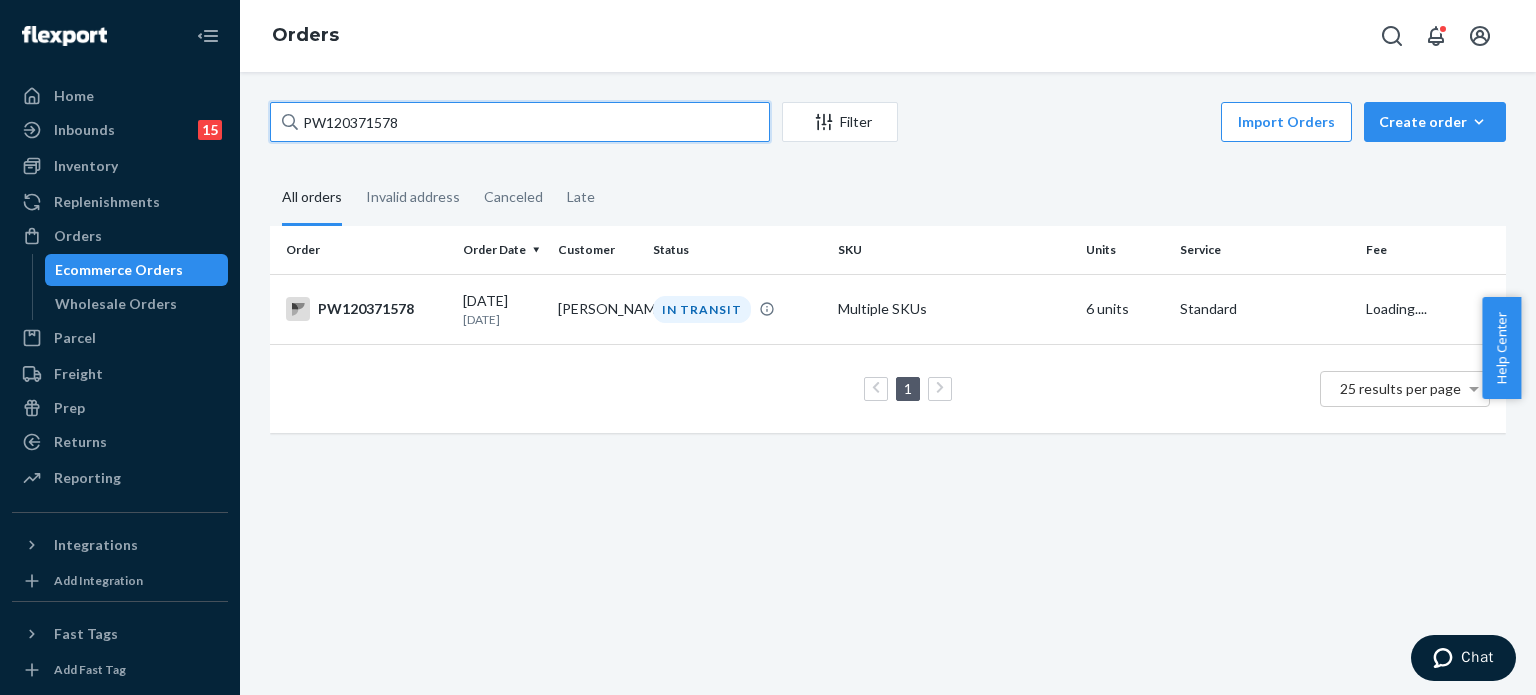 click on "PW120371578" at bounding box center [520, 122] 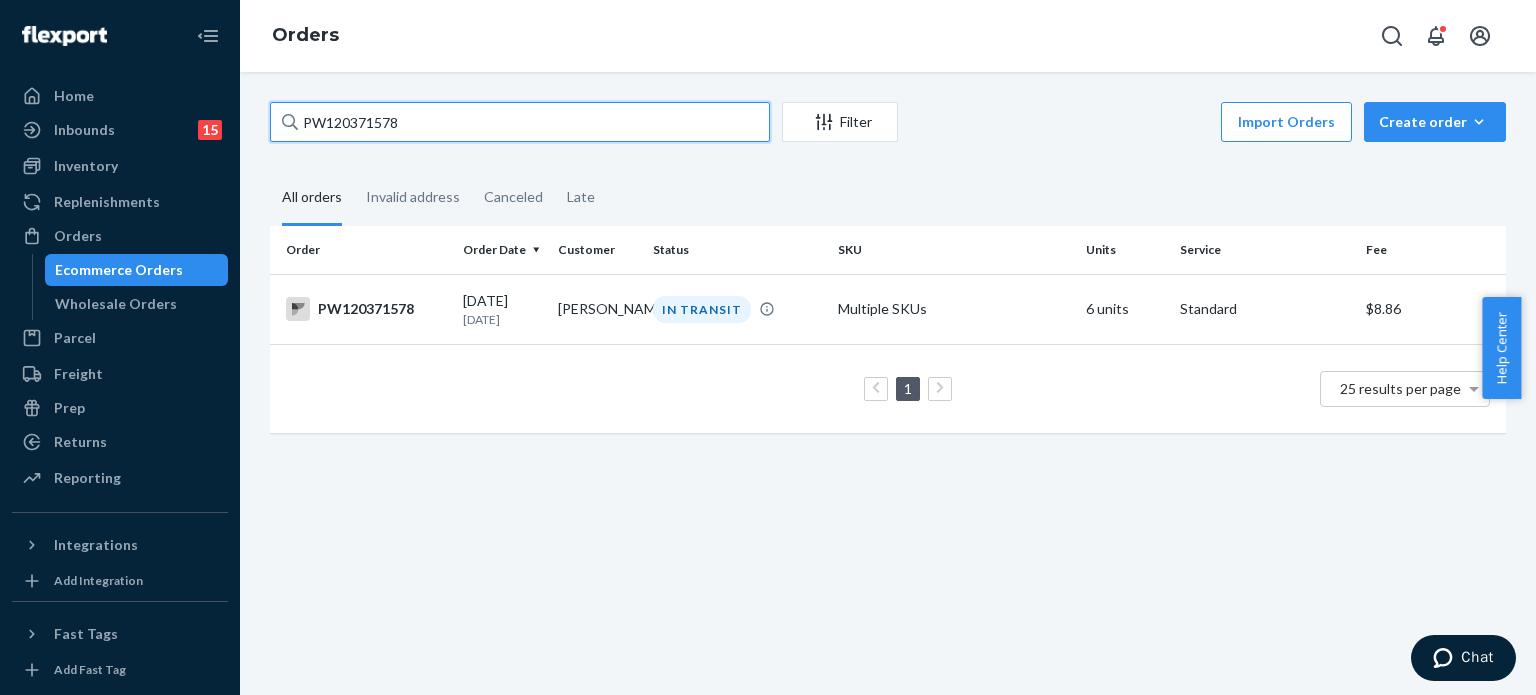 paste on "95505" 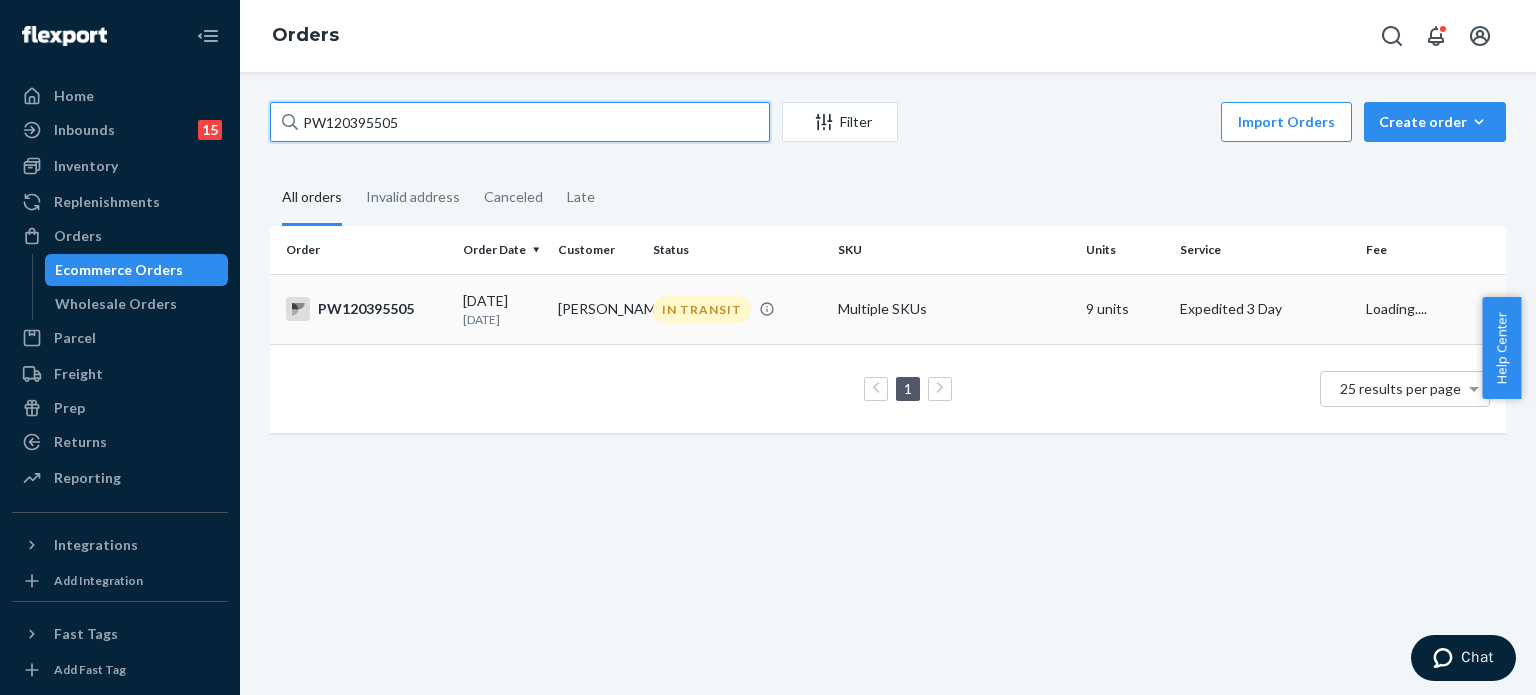 type on "PW120395505" 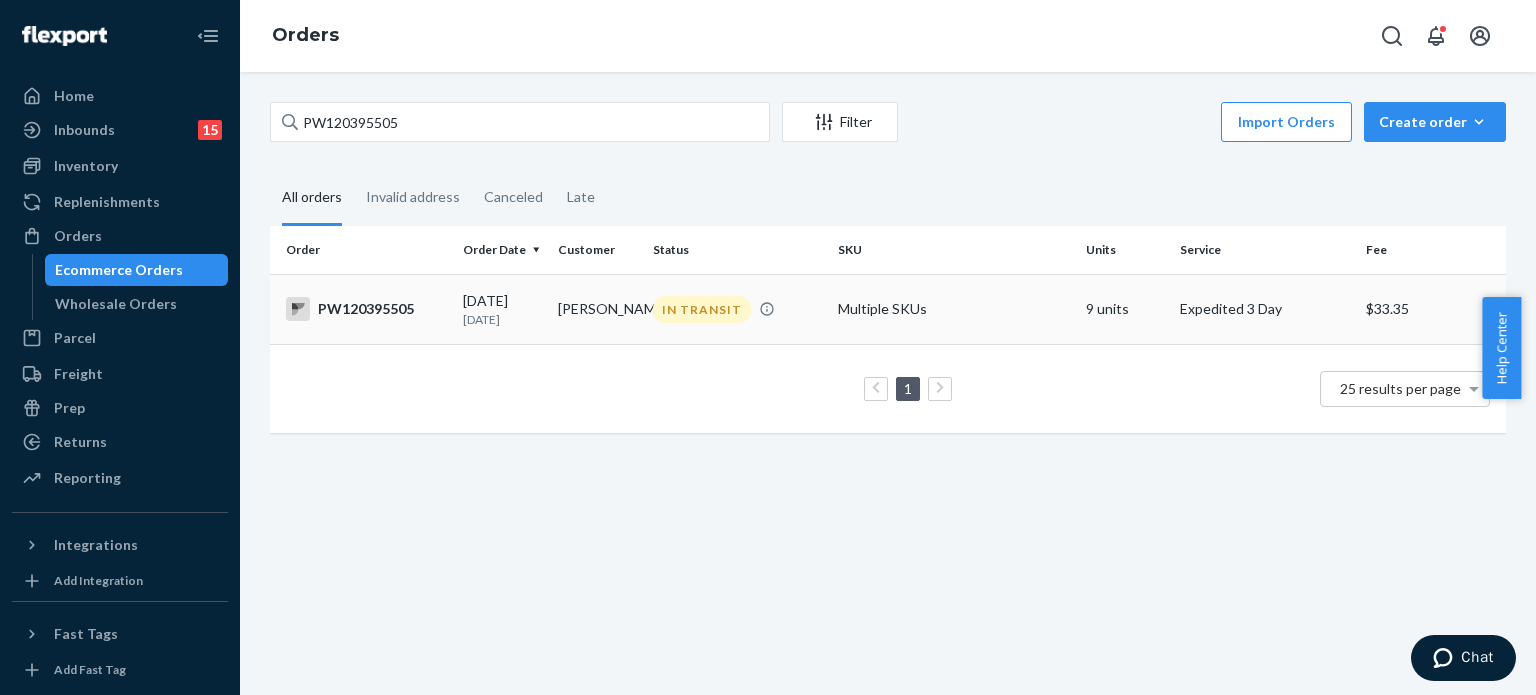 click on "PW120395505" at bounding box center [366, 309] 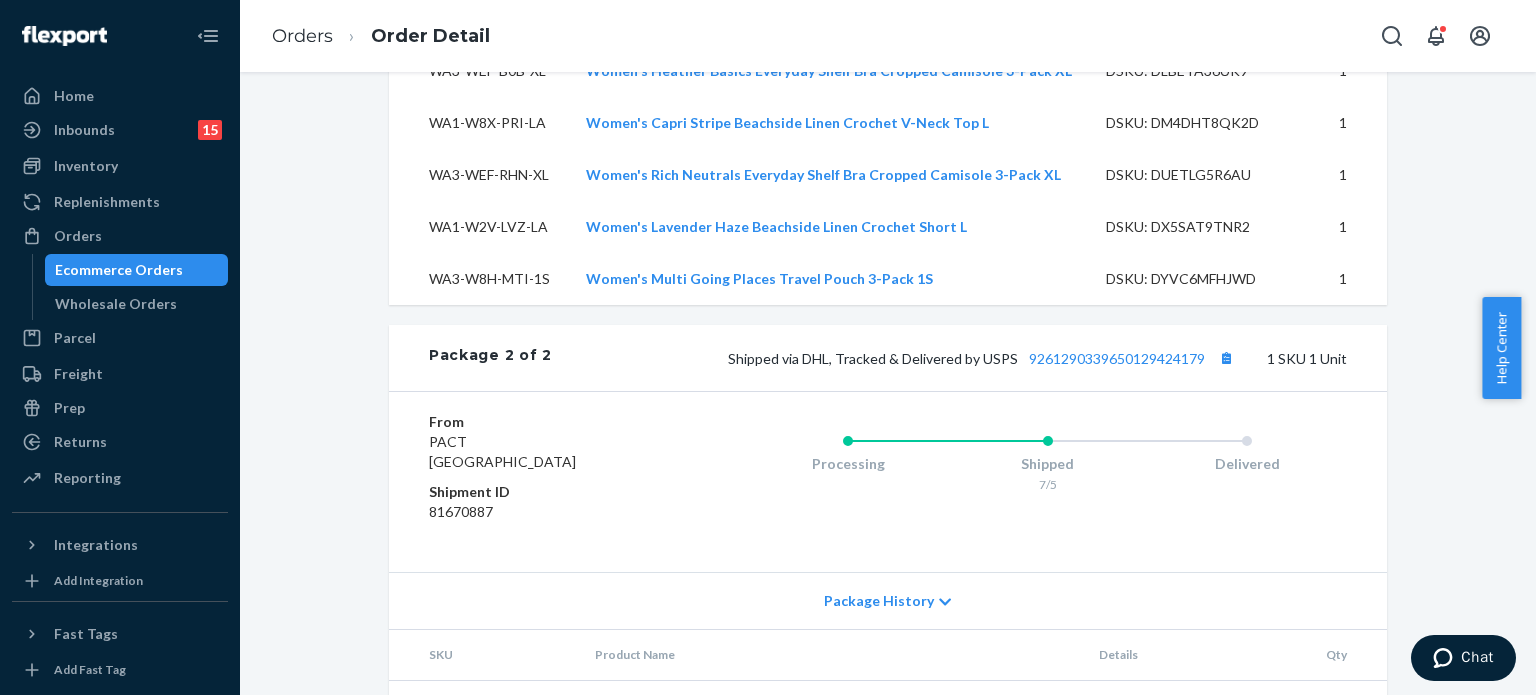 scroll, scrollTop: 1835, scrollLeft: 0, axis: vertical 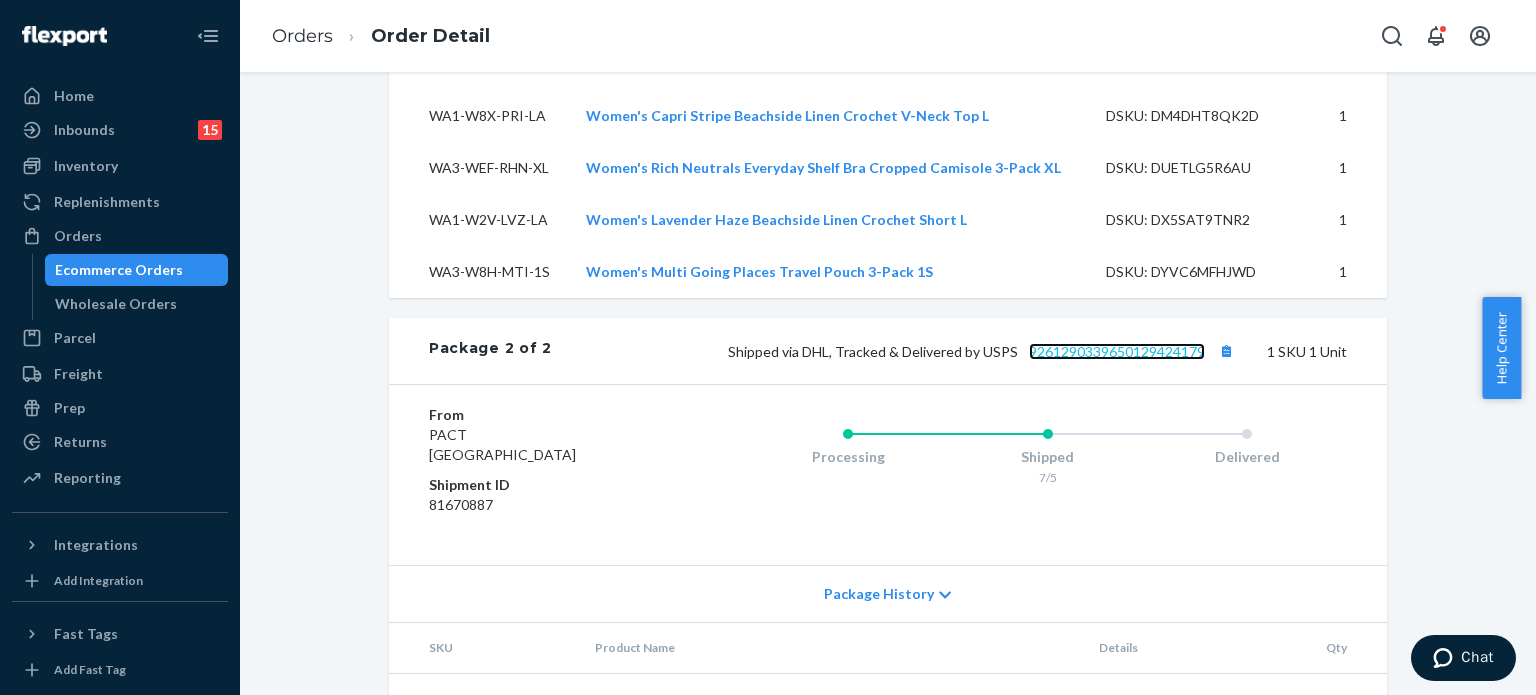 click on "9261290339650129424179" at bounding box center (1117, 351) 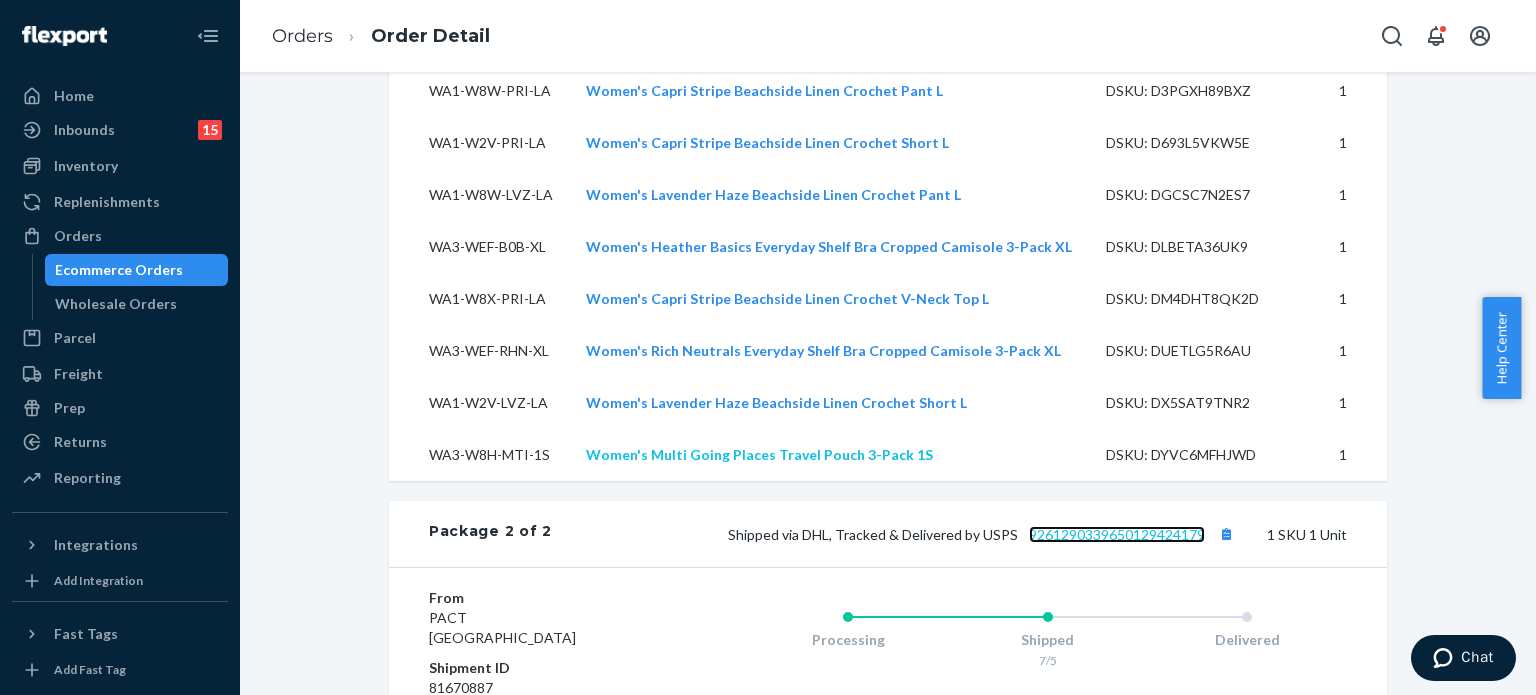 scroll, scrollTop: 1535, scrollLeft: 0, axis: vertical 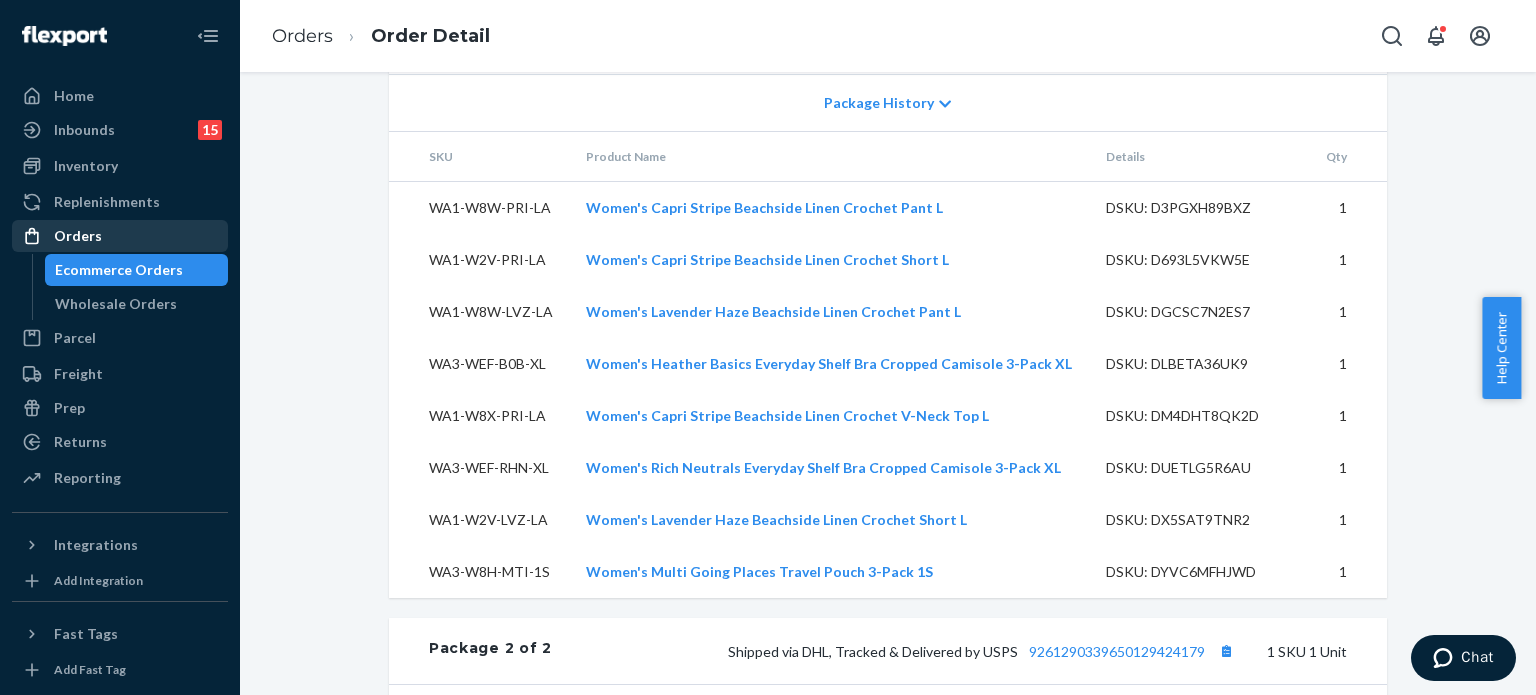 click on "Orders" at bounding box center (78, 236) 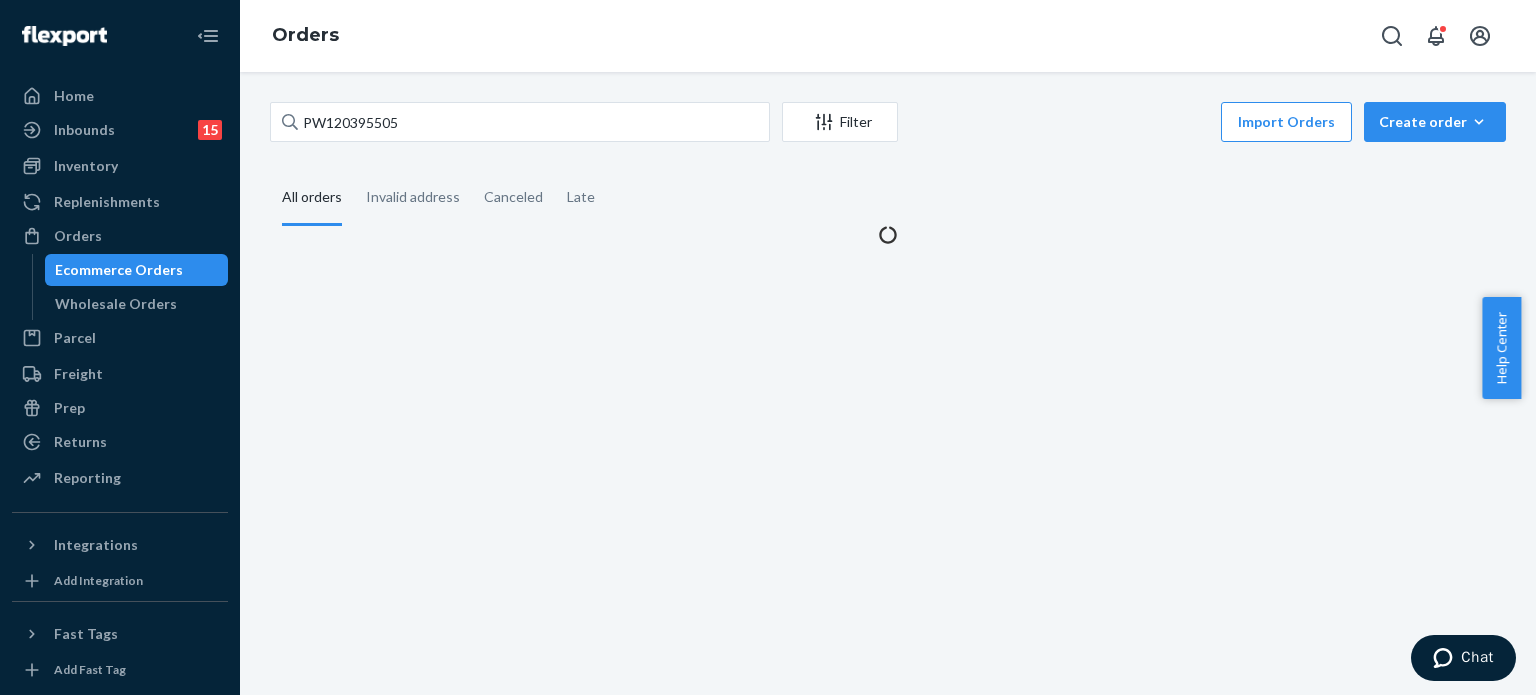 scroll, scrollTop: 0, scrollLeft: 0, axis: both 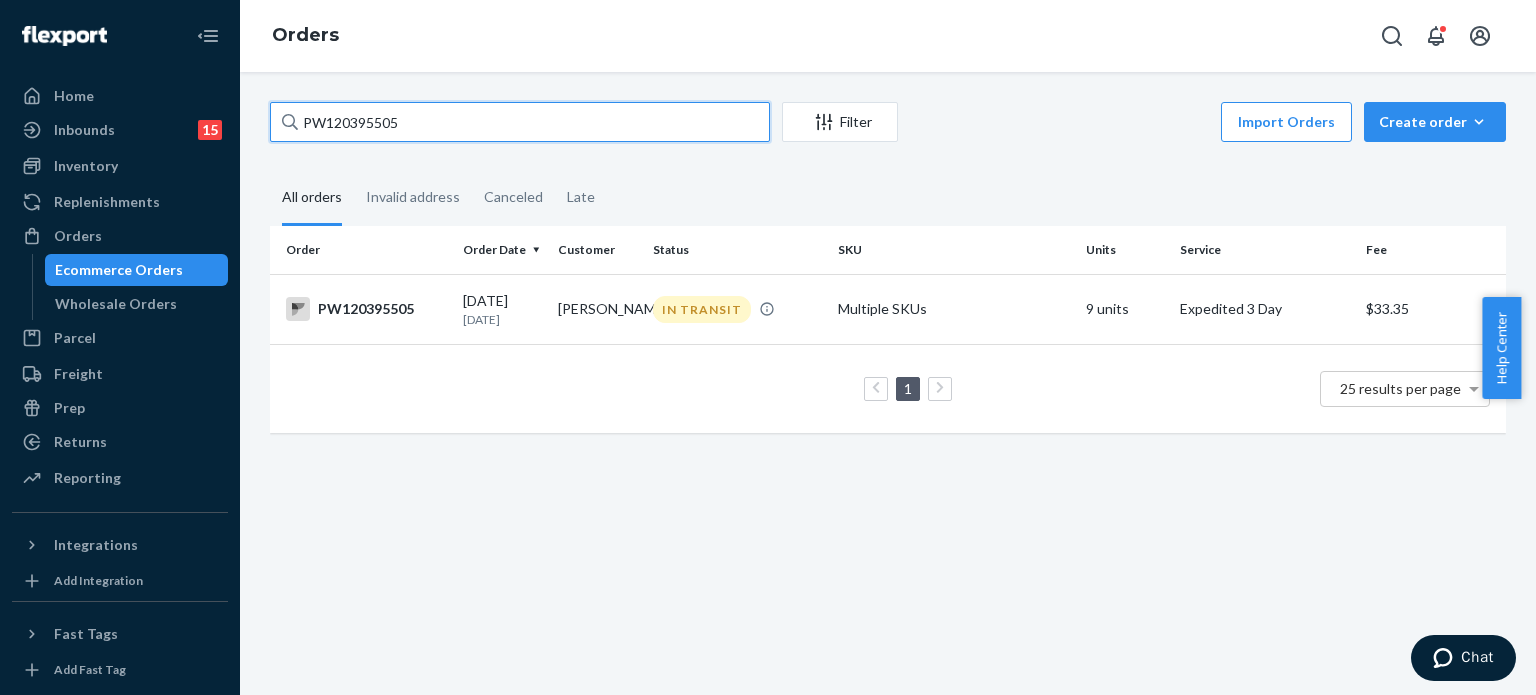 click on "PW120395505" at bounding box center (520, 122) 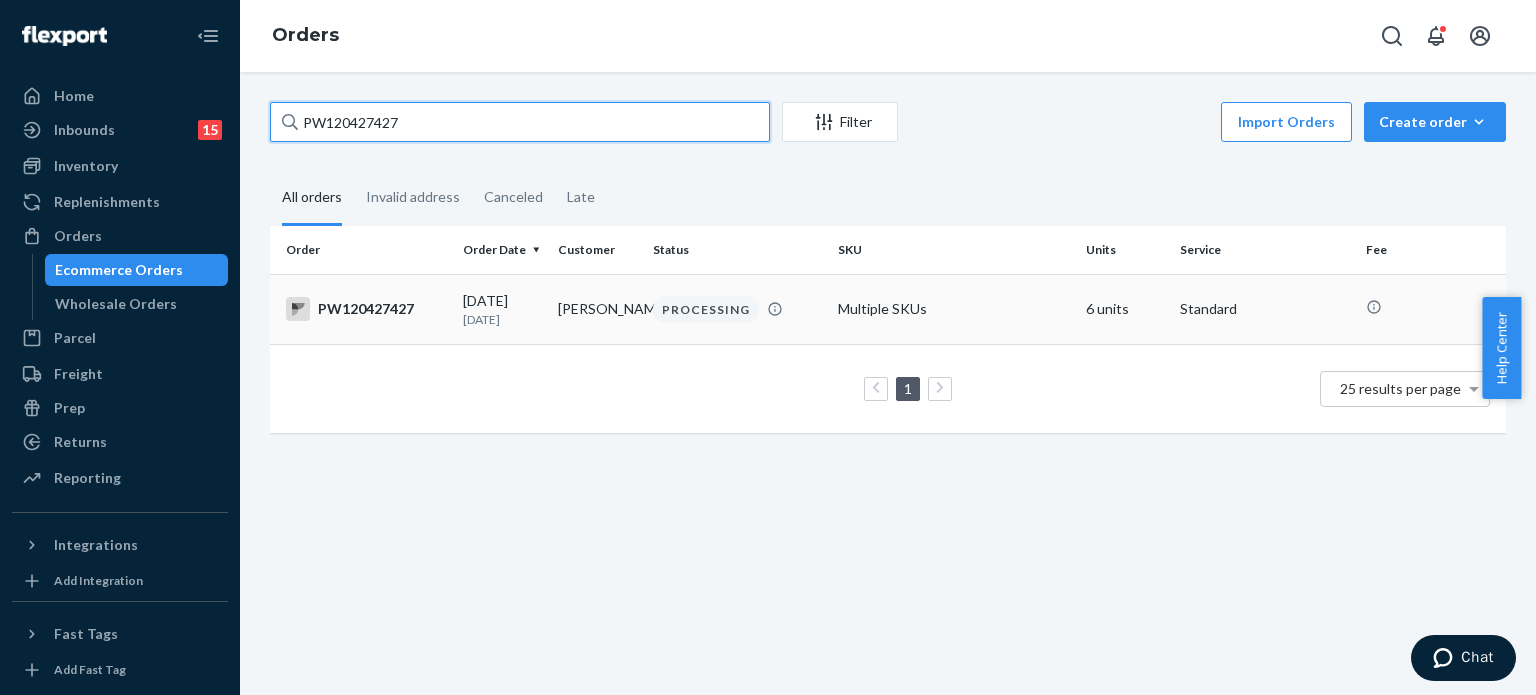 type on "PW120427427" 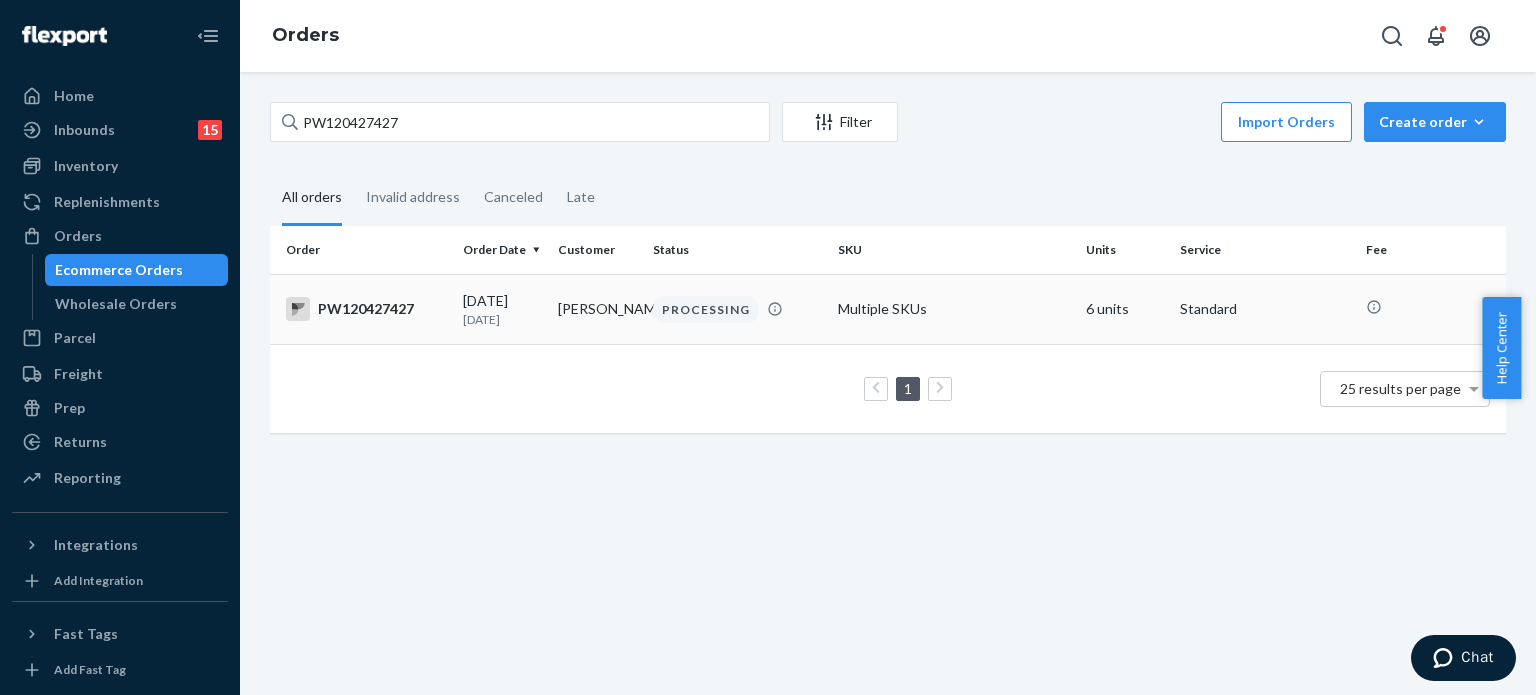 click on "PW120427427" at bounding box center (366, 309) 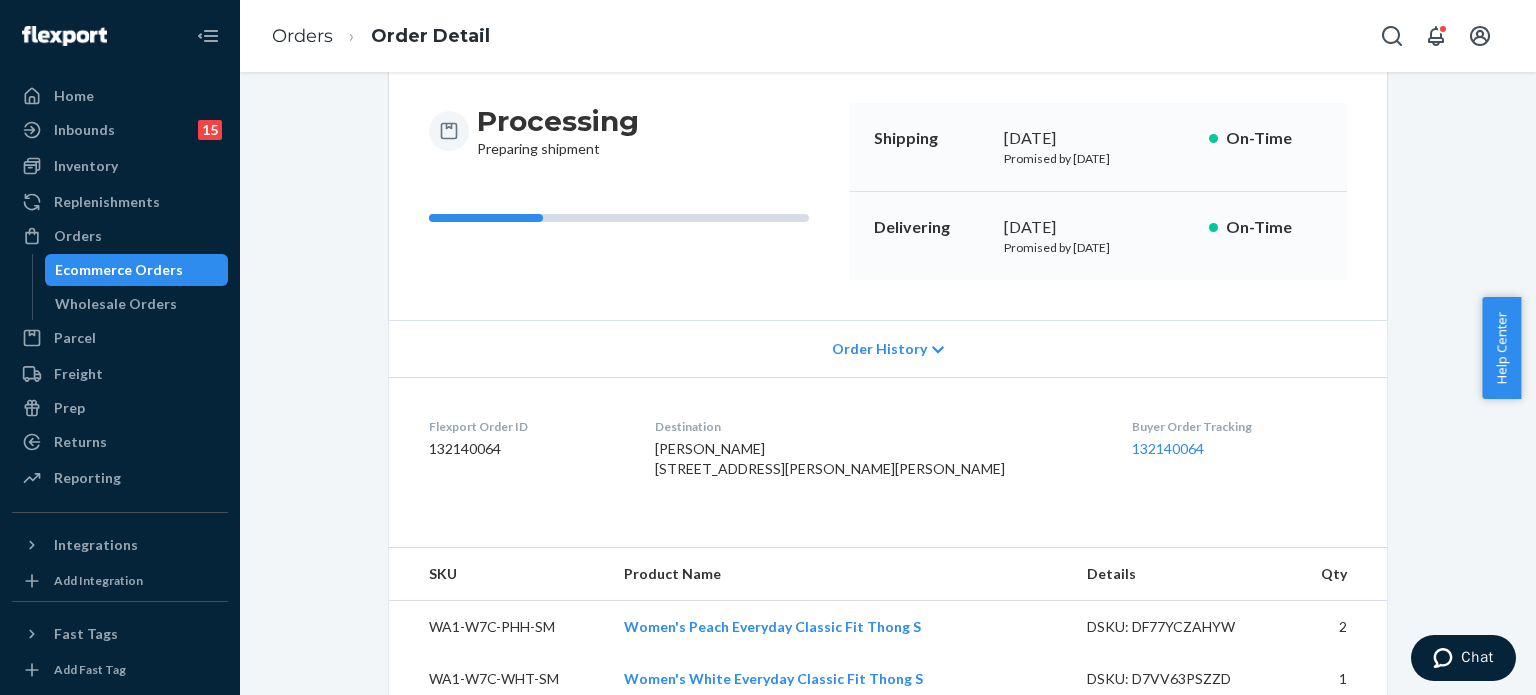 scroll, scrollTop: 0, scrollLeft: 0, axis: both 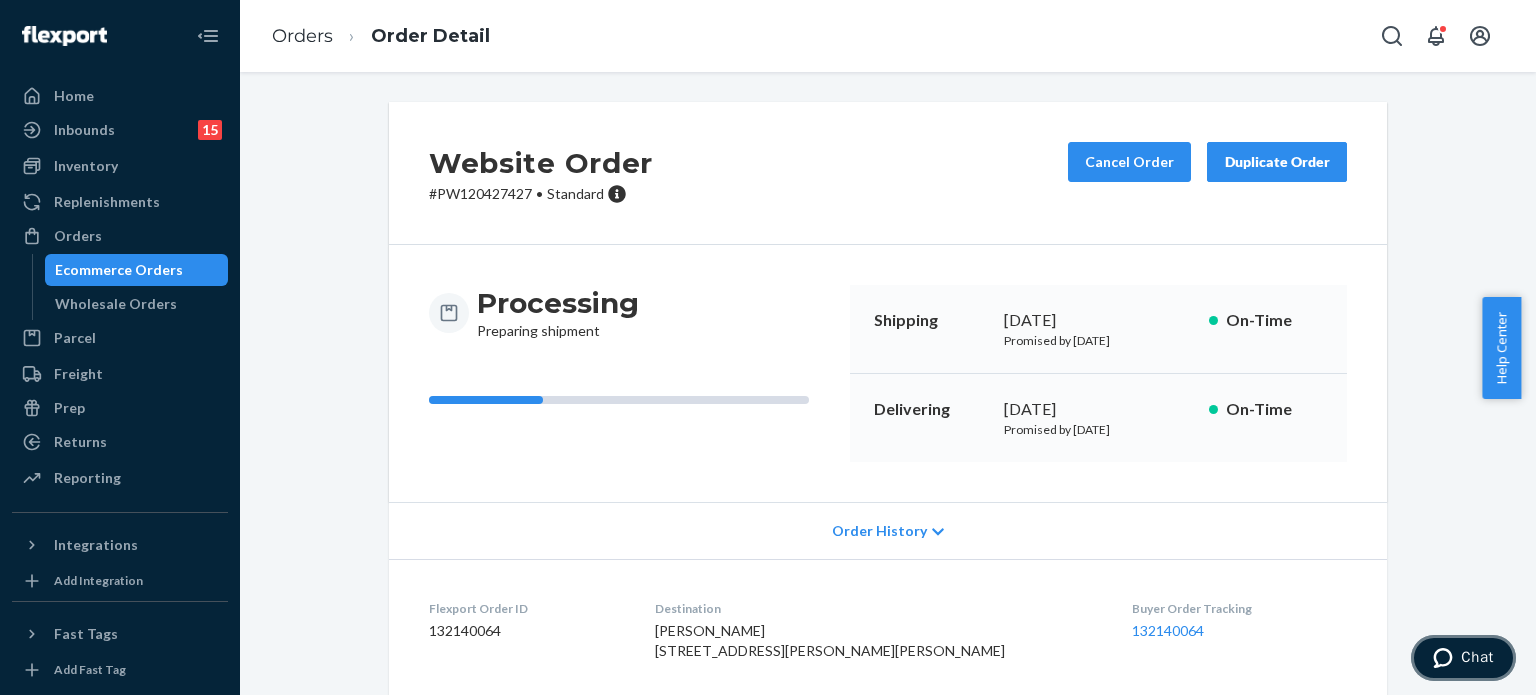 click on "Chat" at bounding box center (1477, 657) 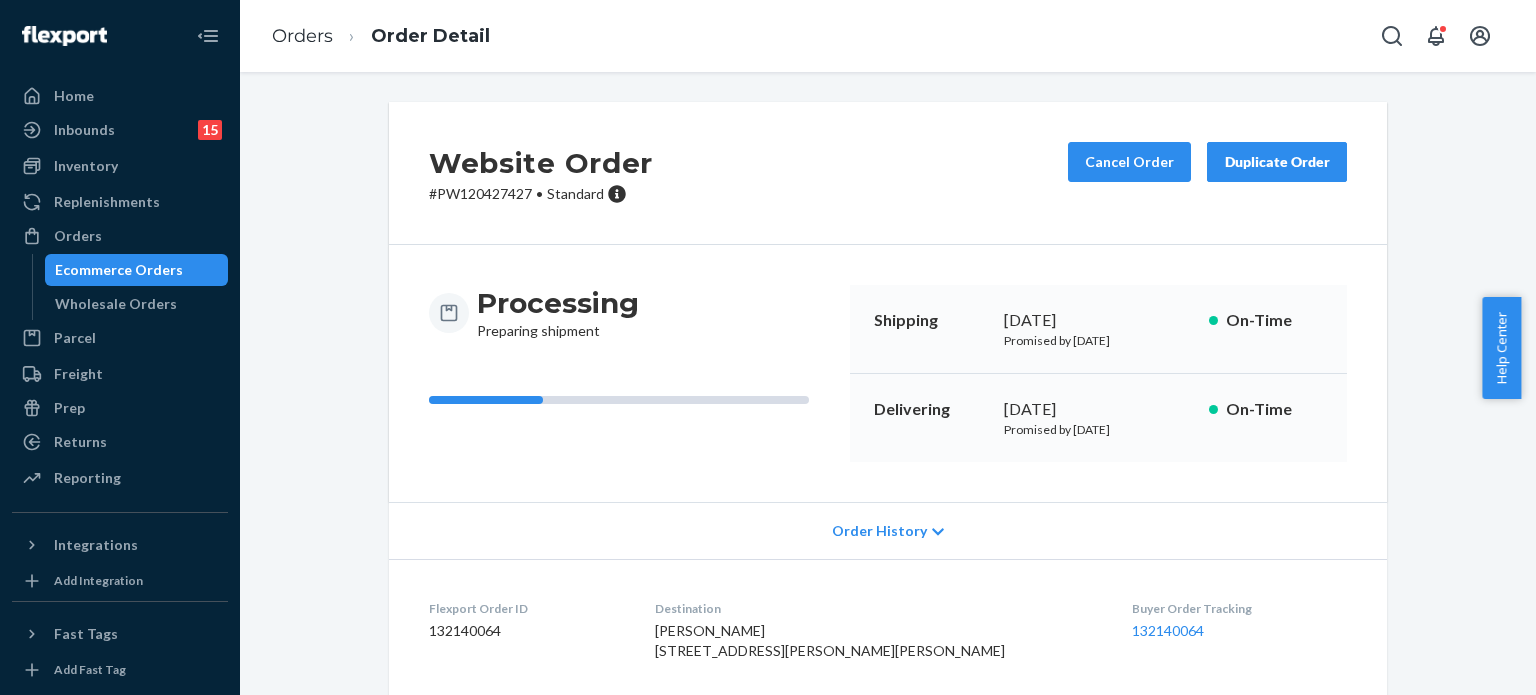 scroll, scrollTop: 0, scrollLeft: 0, axis: both 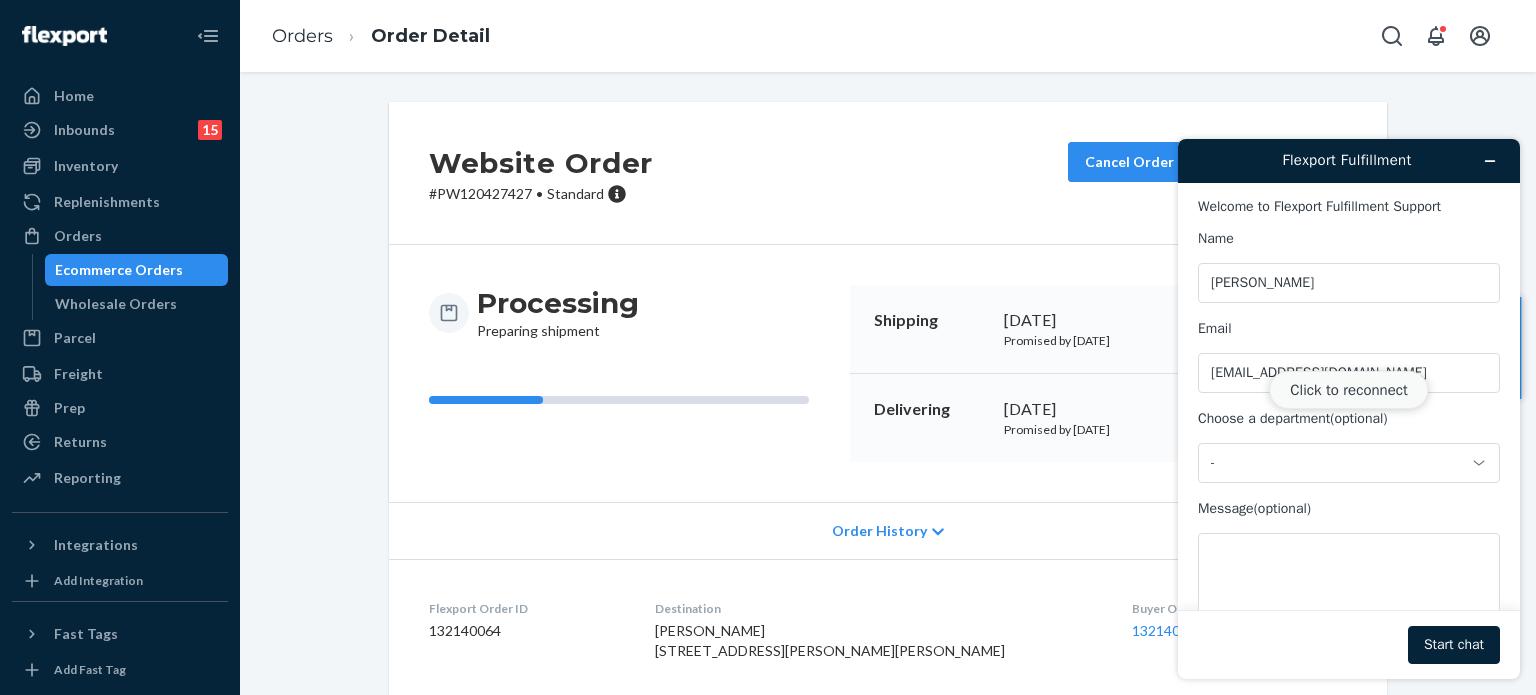 click on "Click to reconnect" at bounding box center (1348, 390) 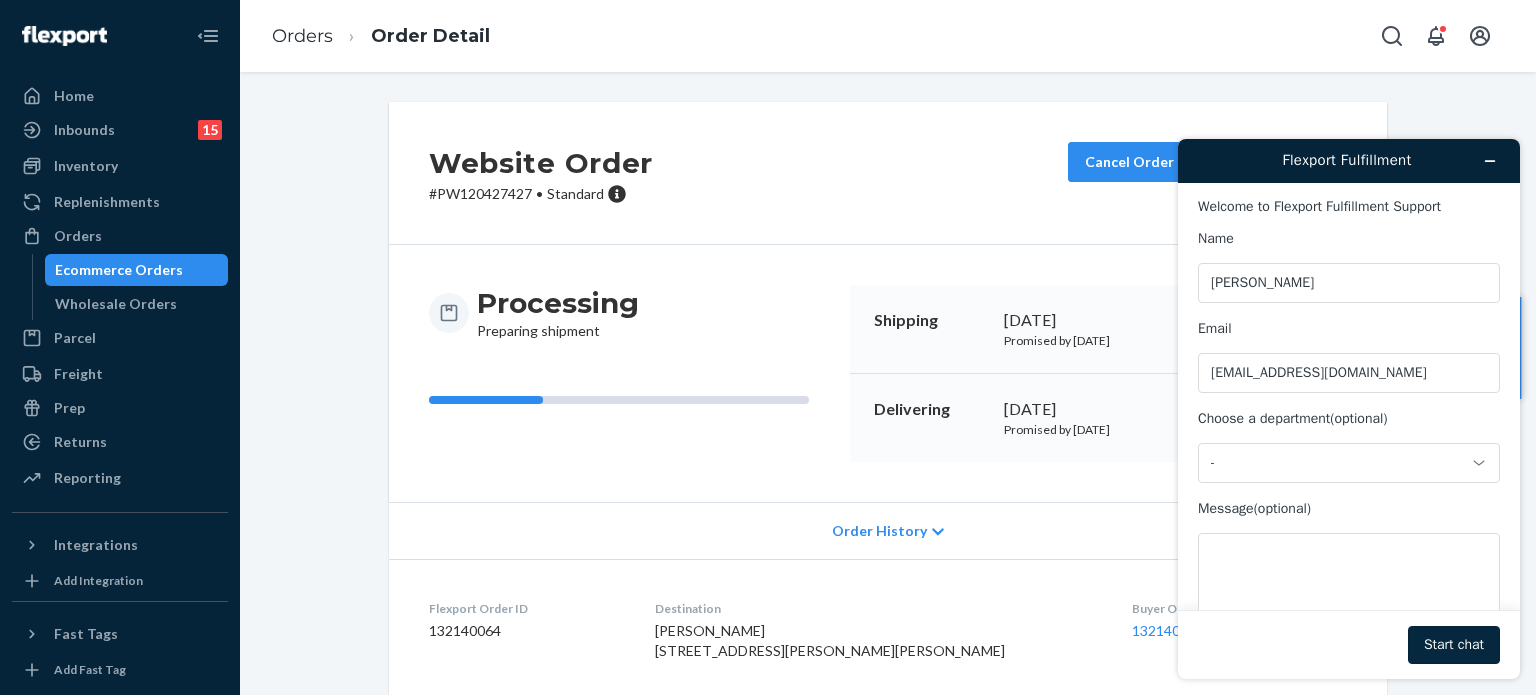 click on "Start chat" at bounding box center (1454, 645) 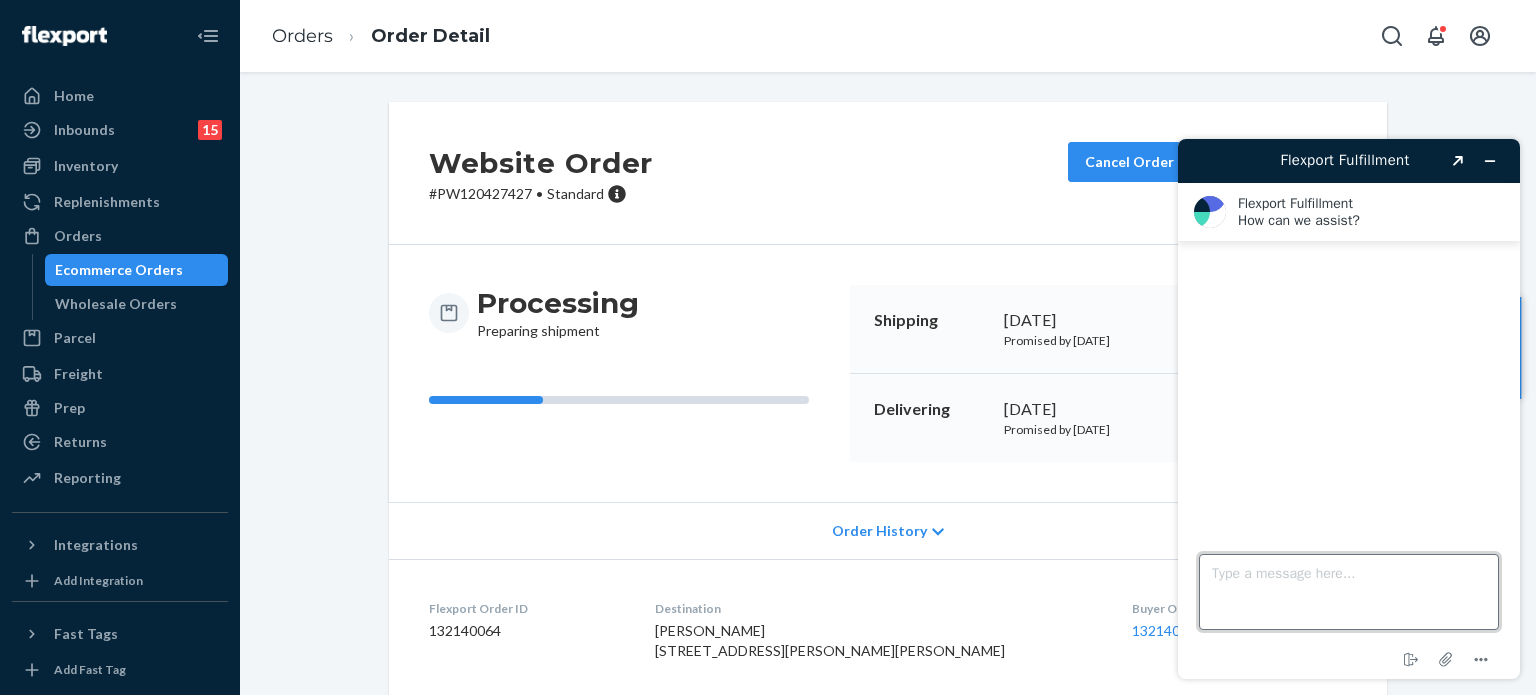 click on "Type a message here..." at bounding box center [1349, 592] 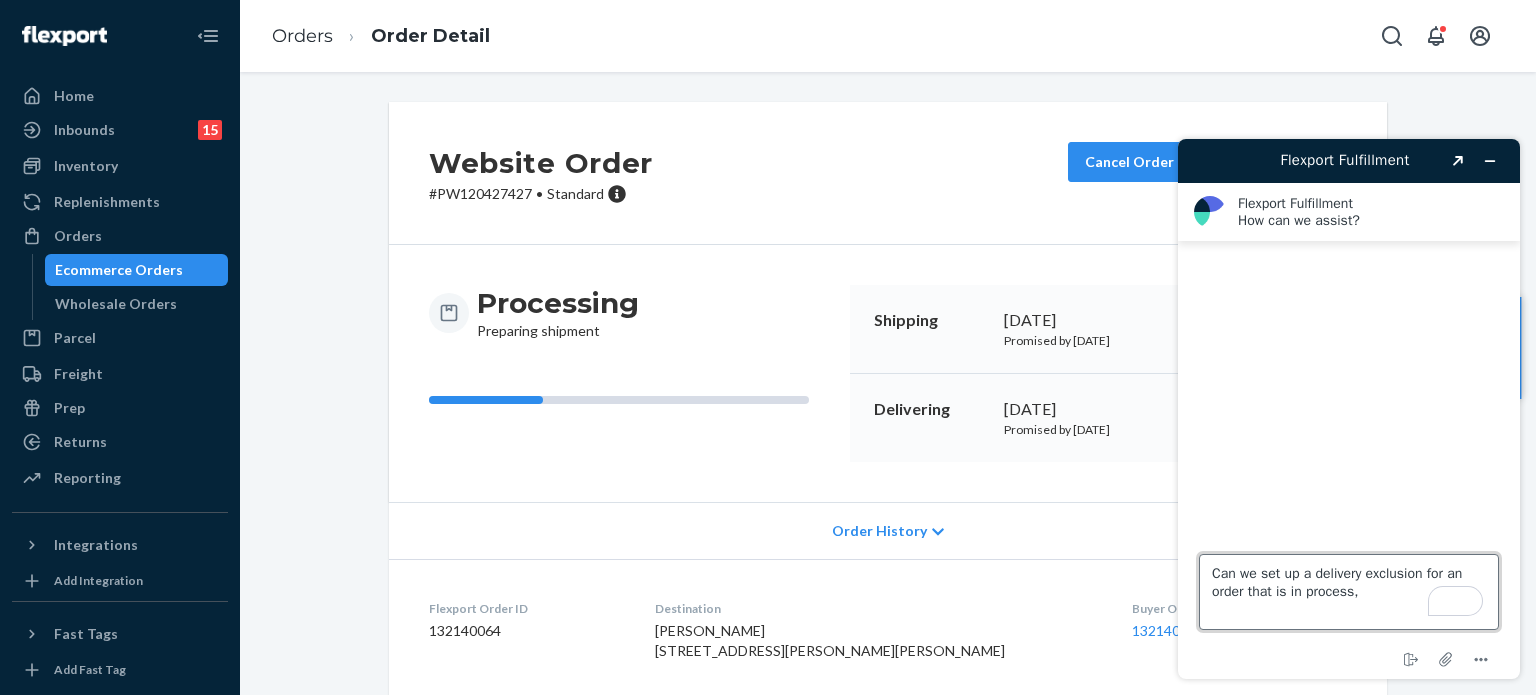 paste on "PW120427427" 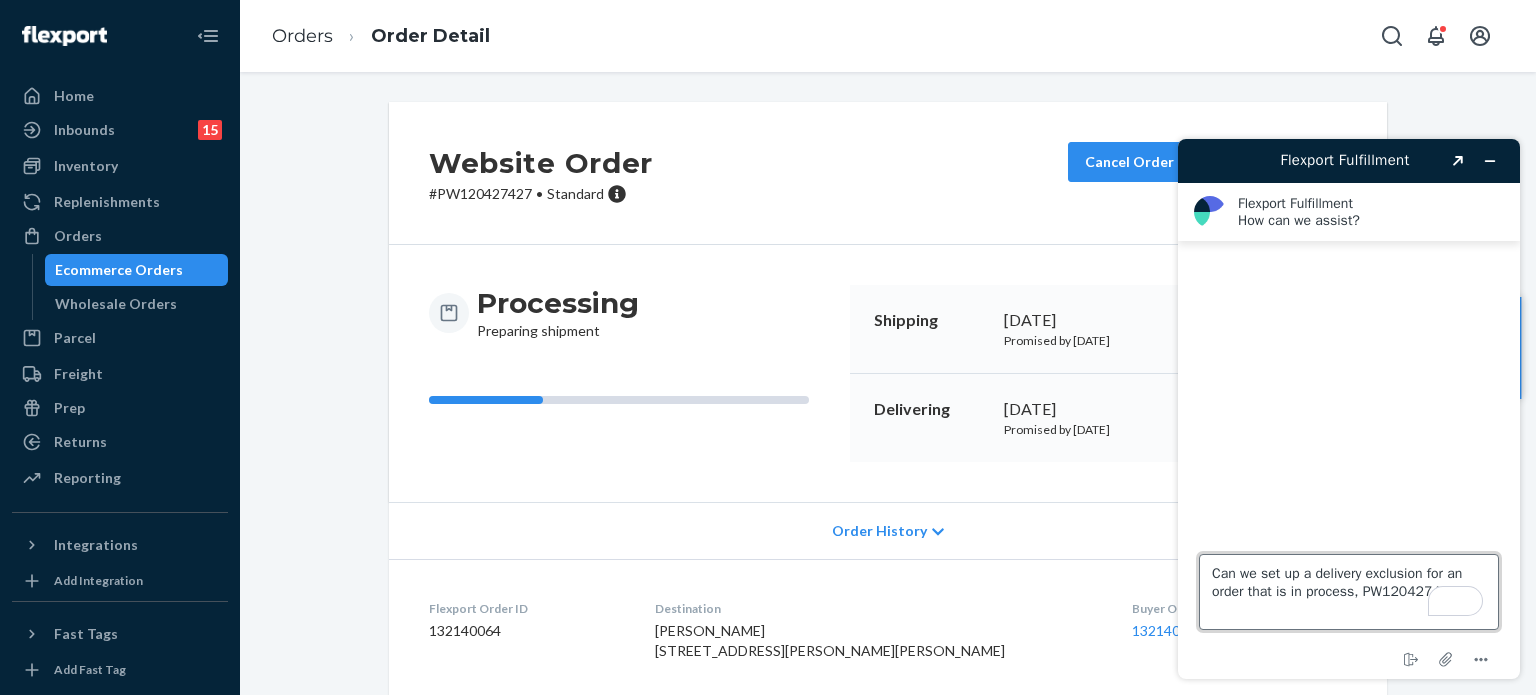 type on "Can we set up a delivery exclusion for an order that is in process, PW120427427?" 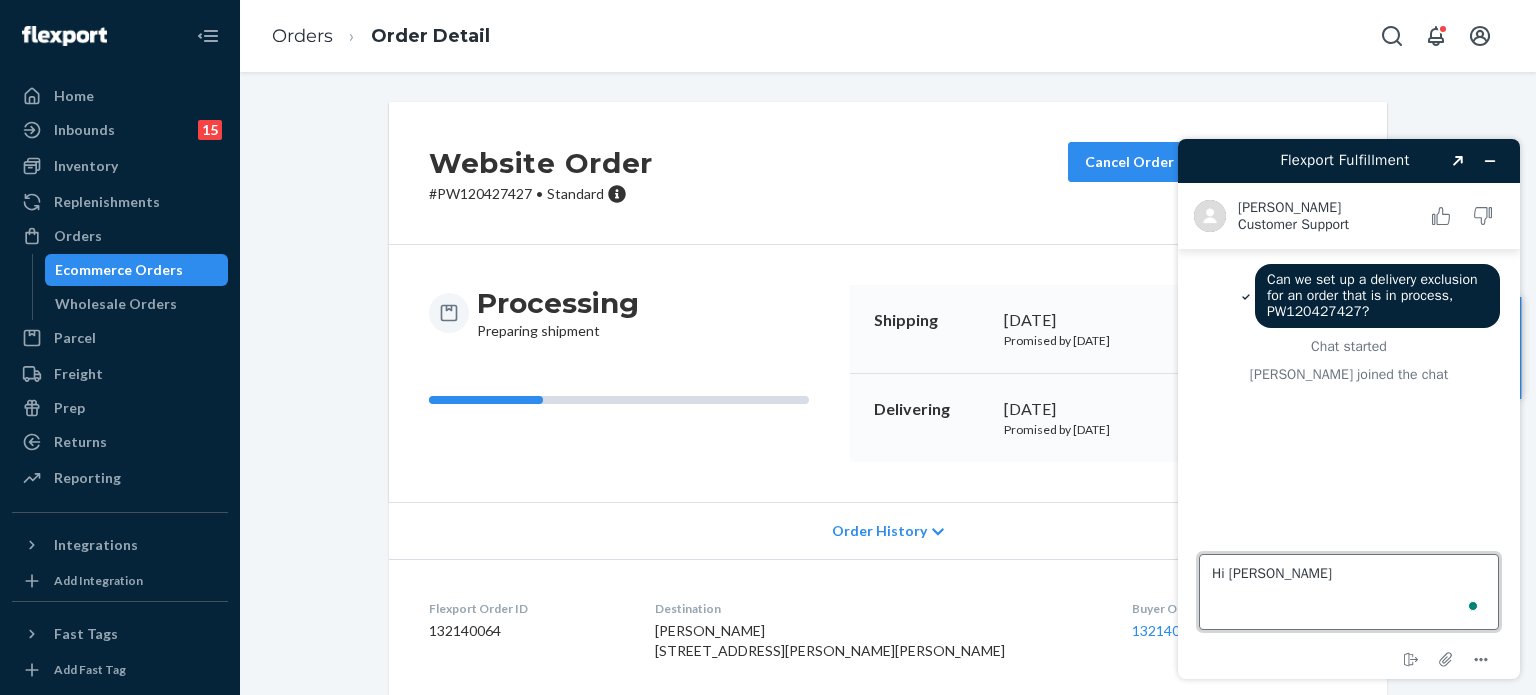 type on "Hi [PERSON_NAME]" 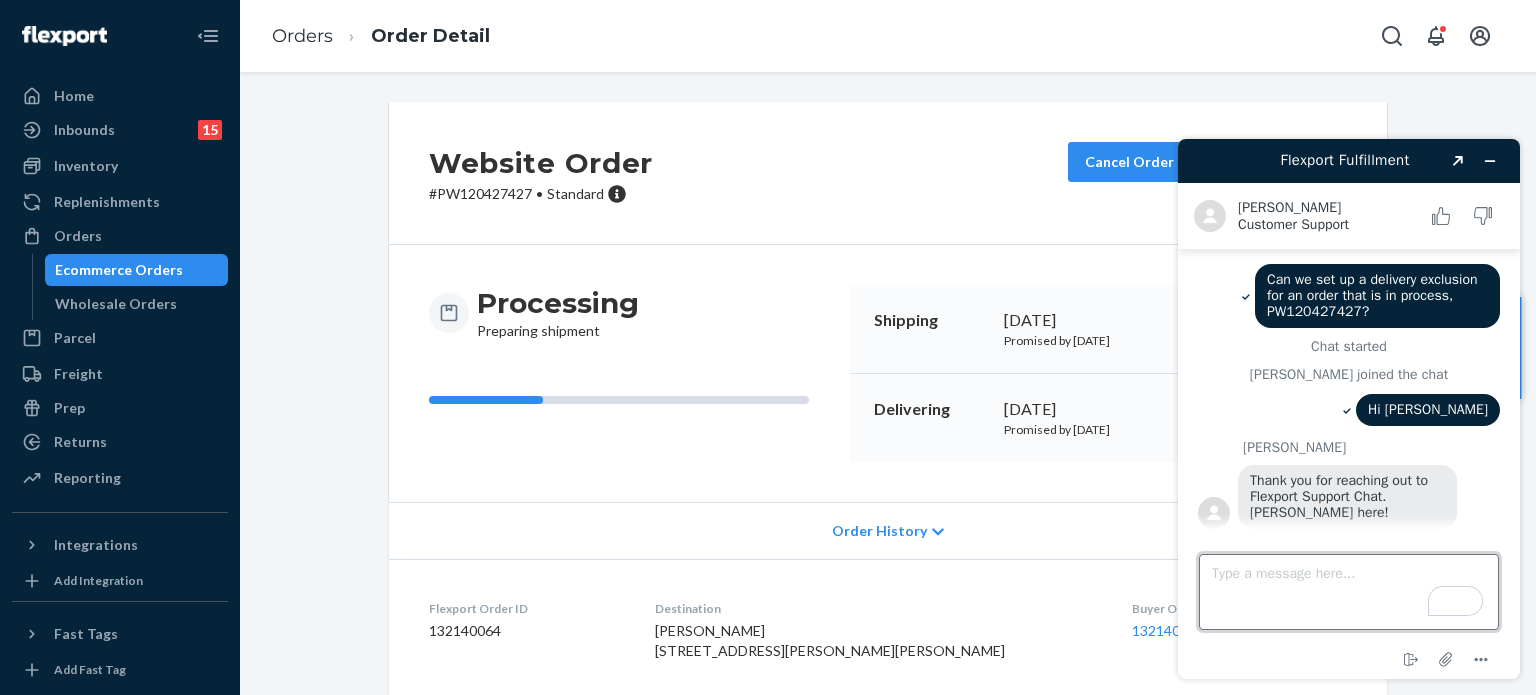 scroll, scrollTop: 8, scrollLeft: 0, axis: vertical 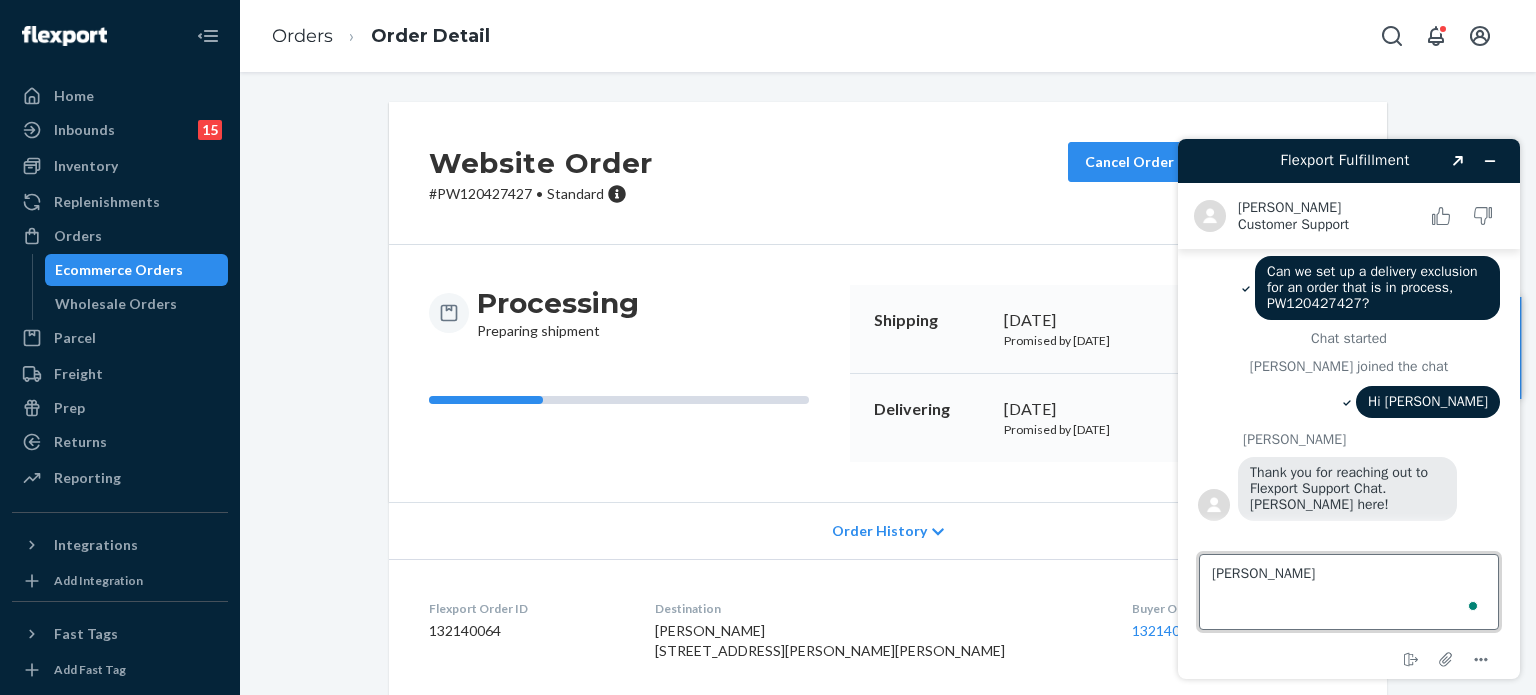 type on "[PERSON_NAME]" 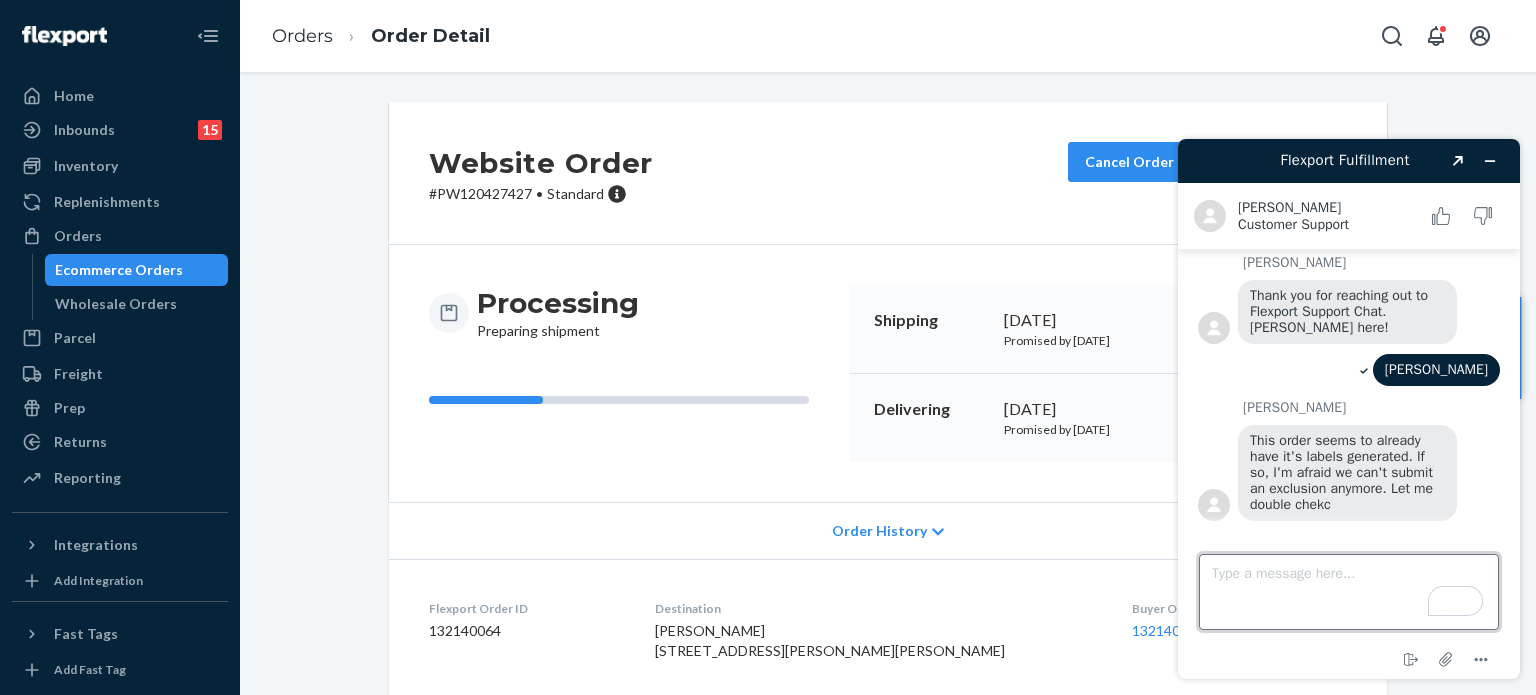 scroll, scrollTop: 223, scrollLeft: 0, axis: vertical 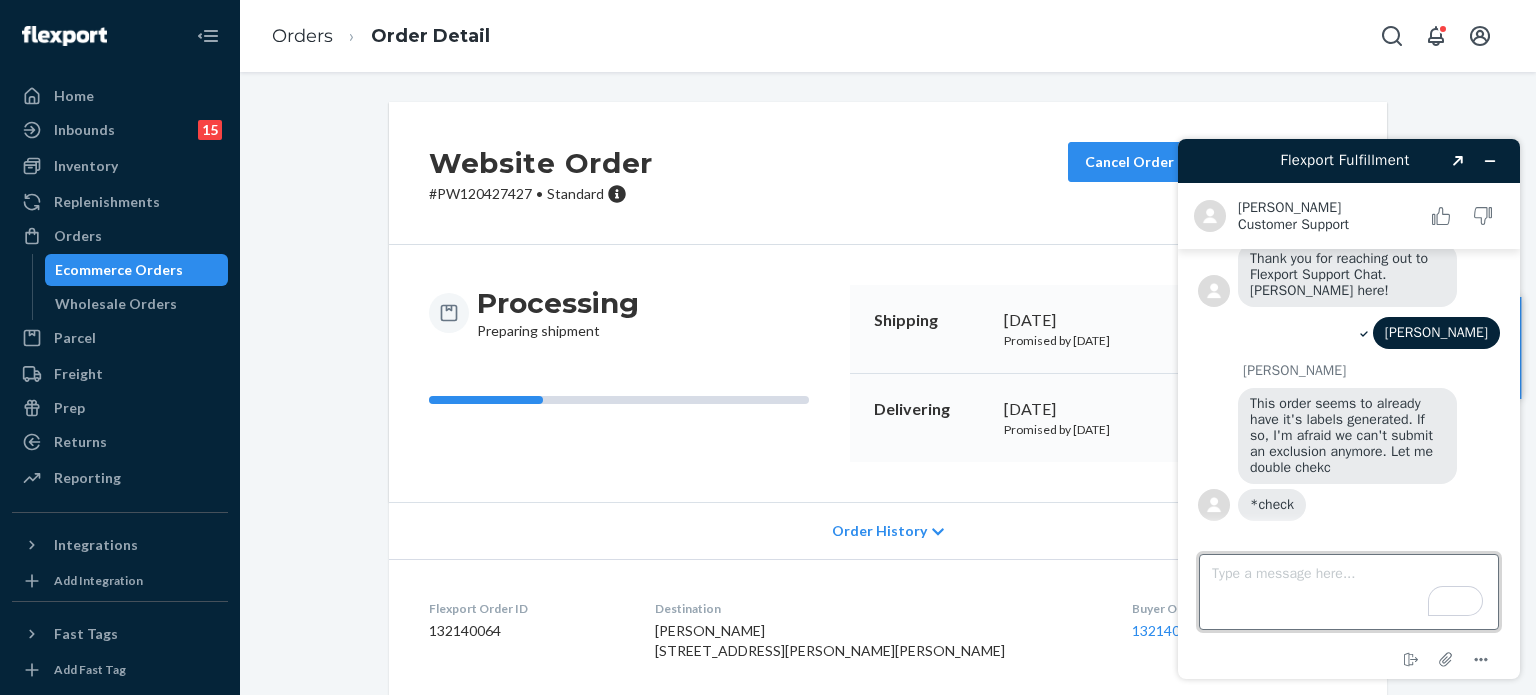 click on "Type a message here..." at bounding box center (1349, 592) 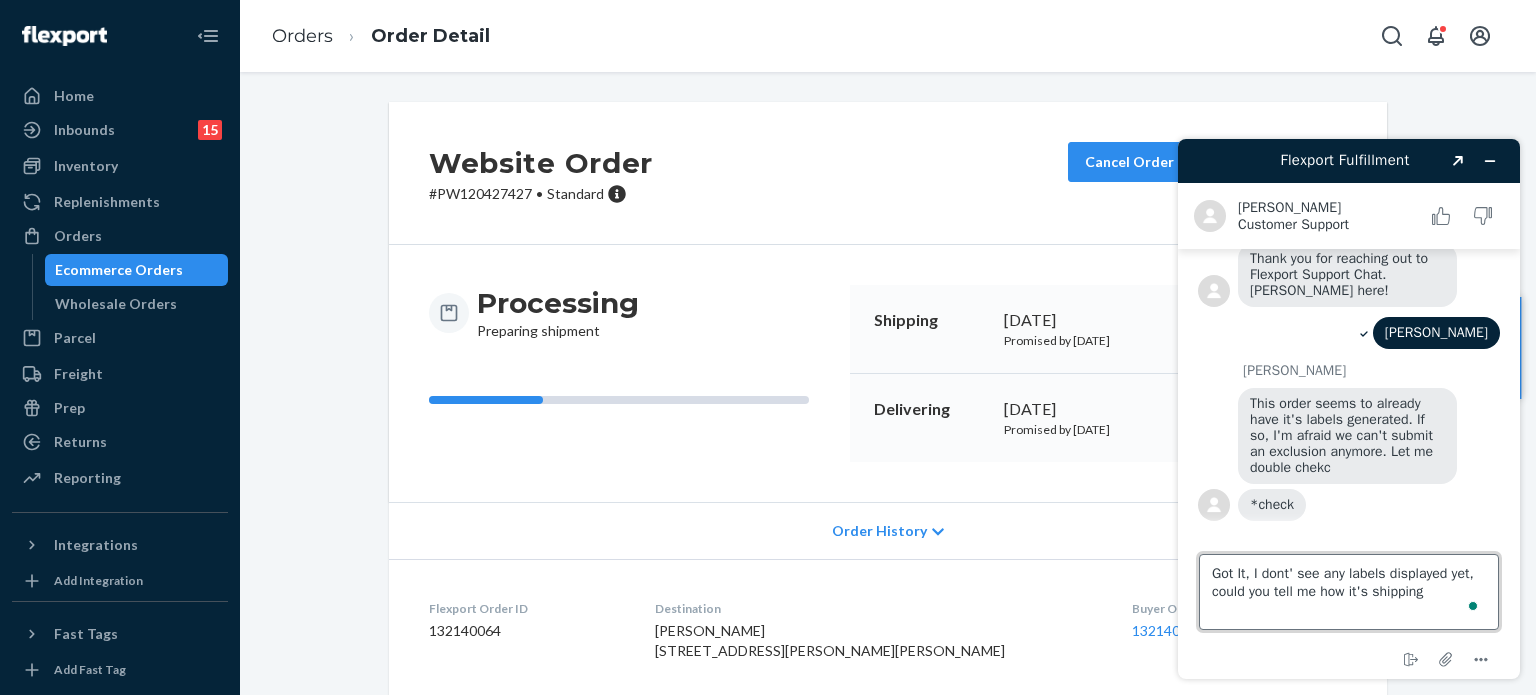 type on "Got It, I dont' see any labels displayed yet, could you tell me how it's shipping?" 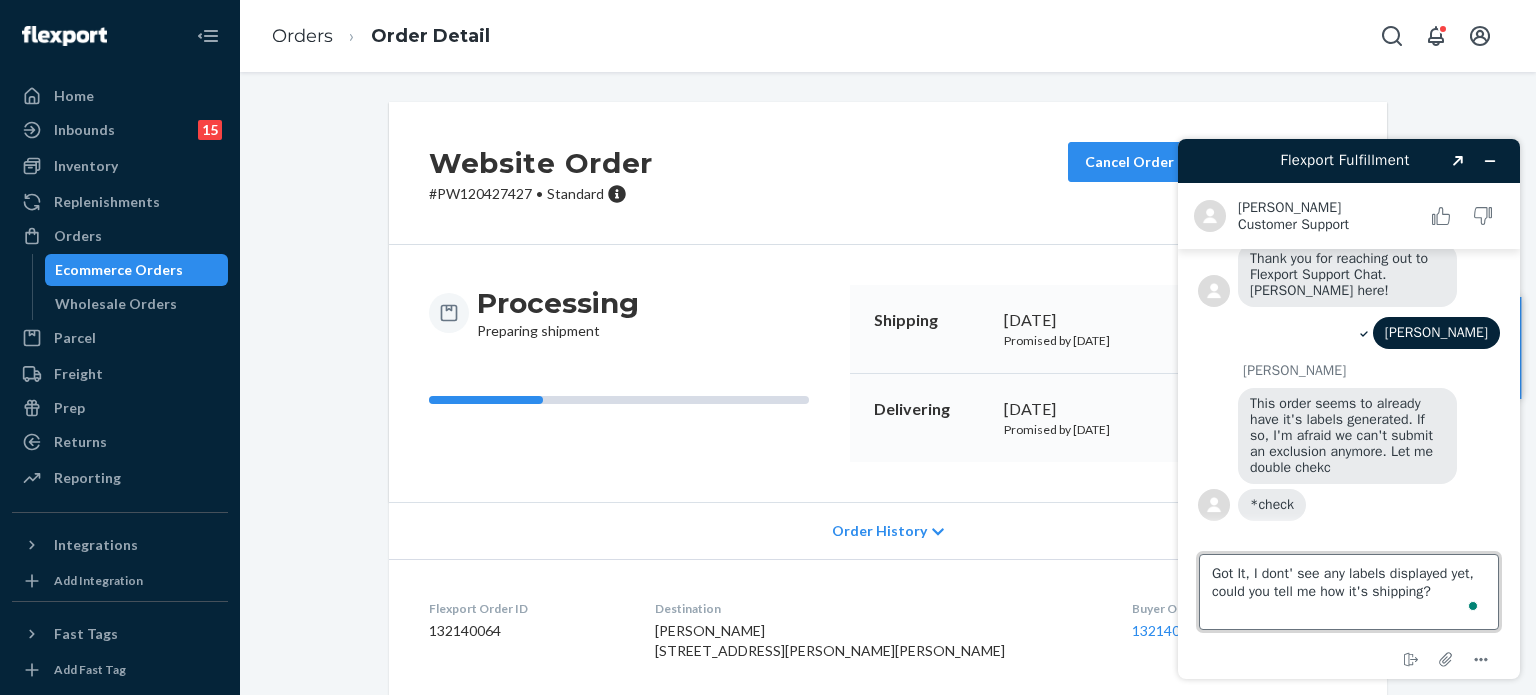 type 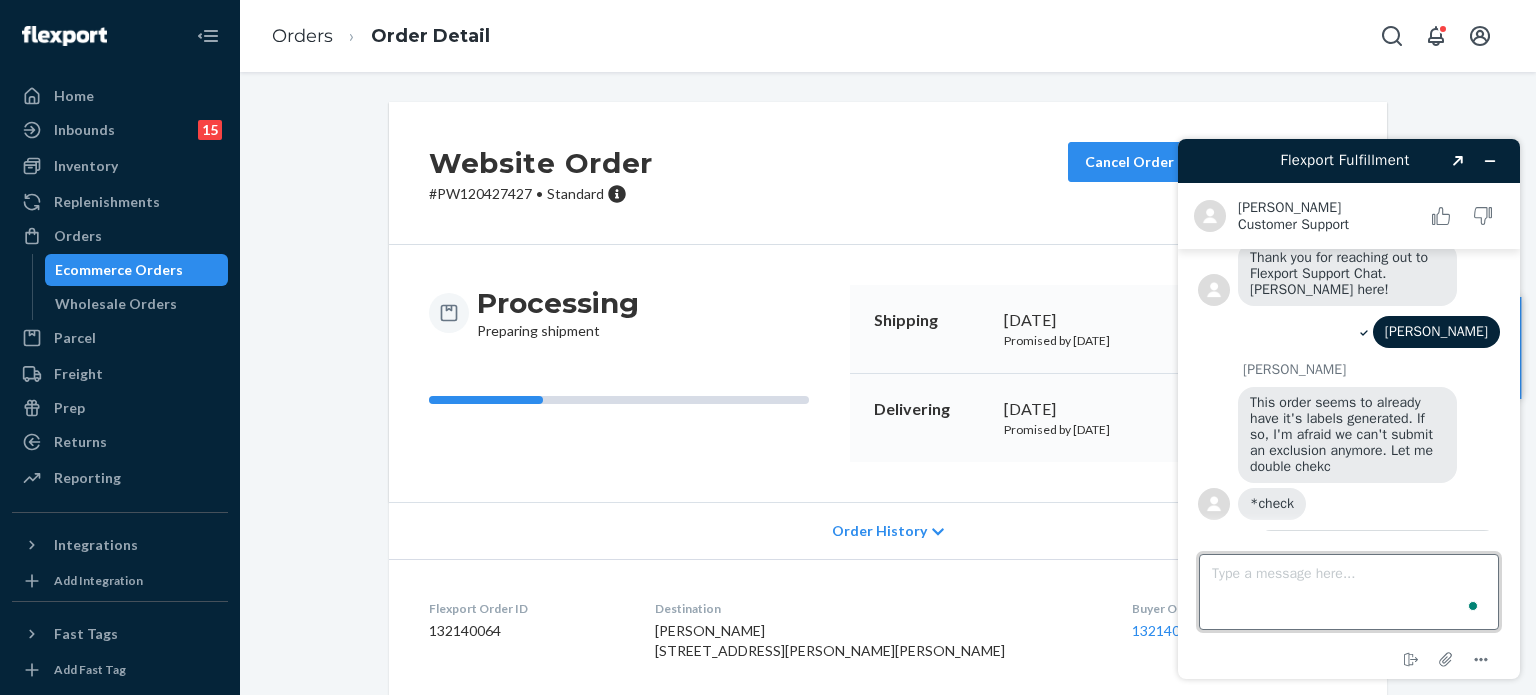 scroll, scrollTop: 296, scrollLeft: 0, axis: vertical 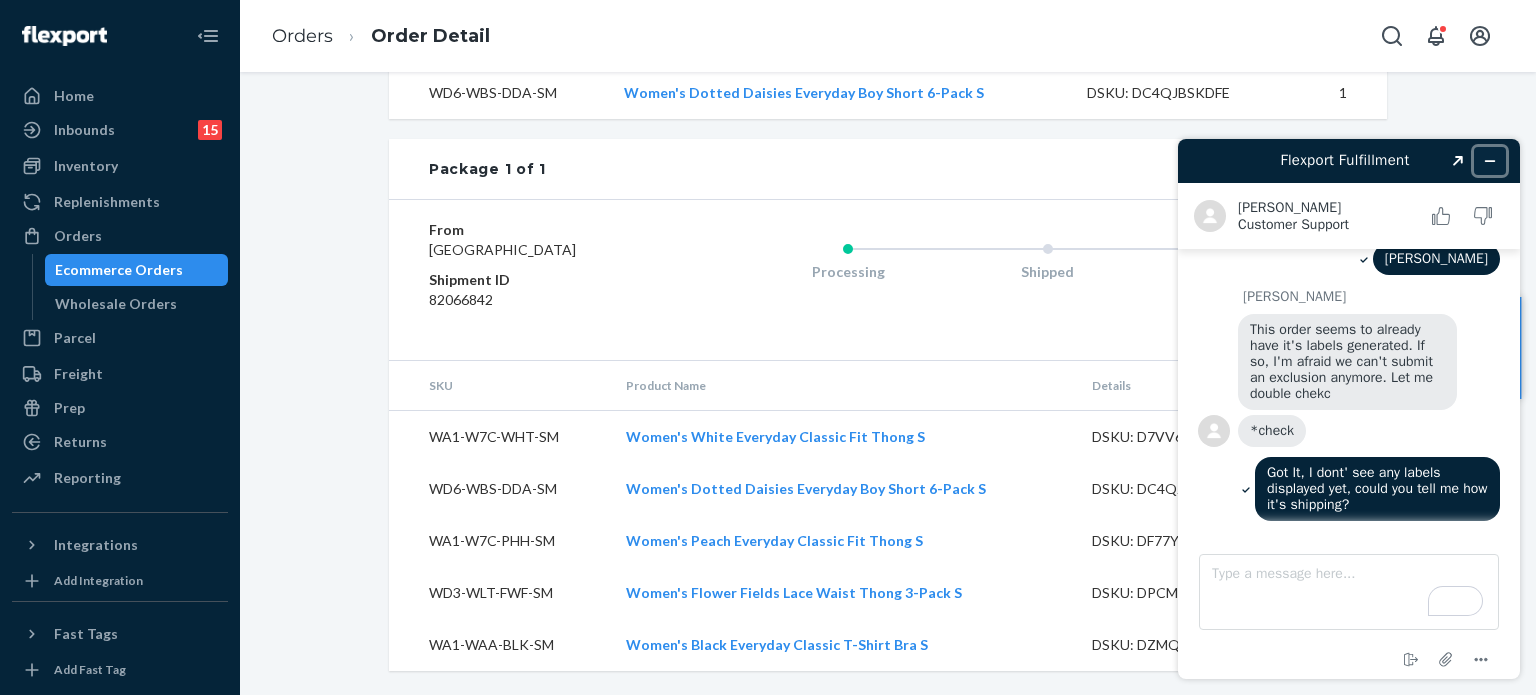 click at bounding box center [1490, 161] 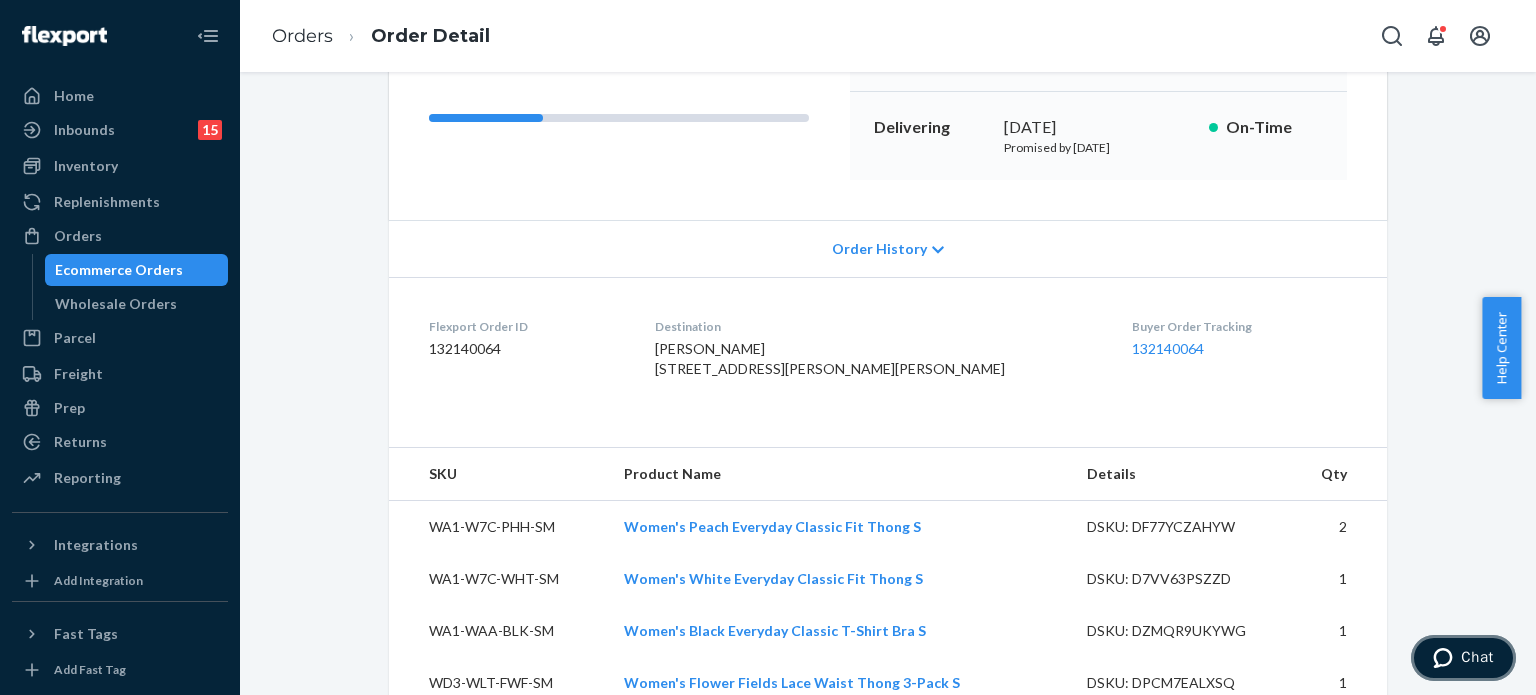 scroll, scrollTop: 0, scrollLeft: 0, axis: both 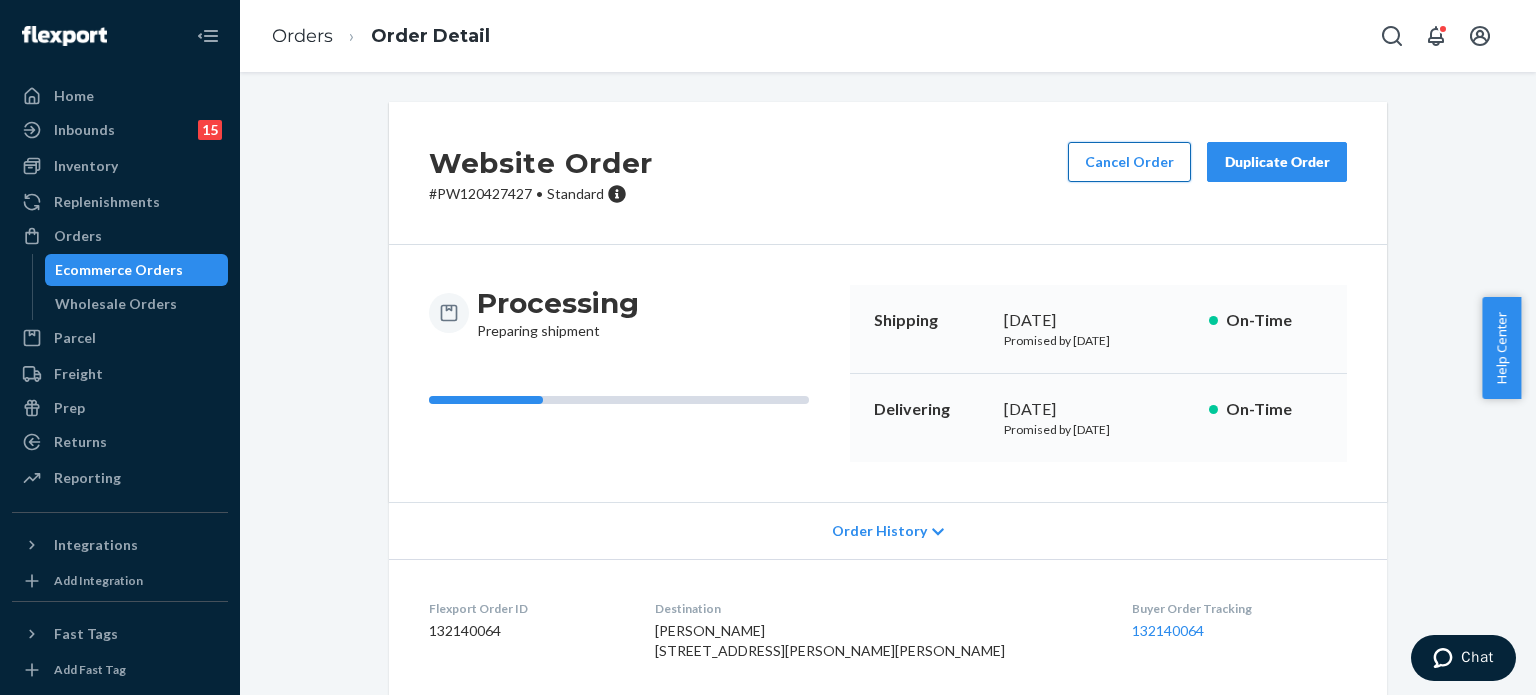 click on "Cancel Order" at bounding box center (1129, 162) 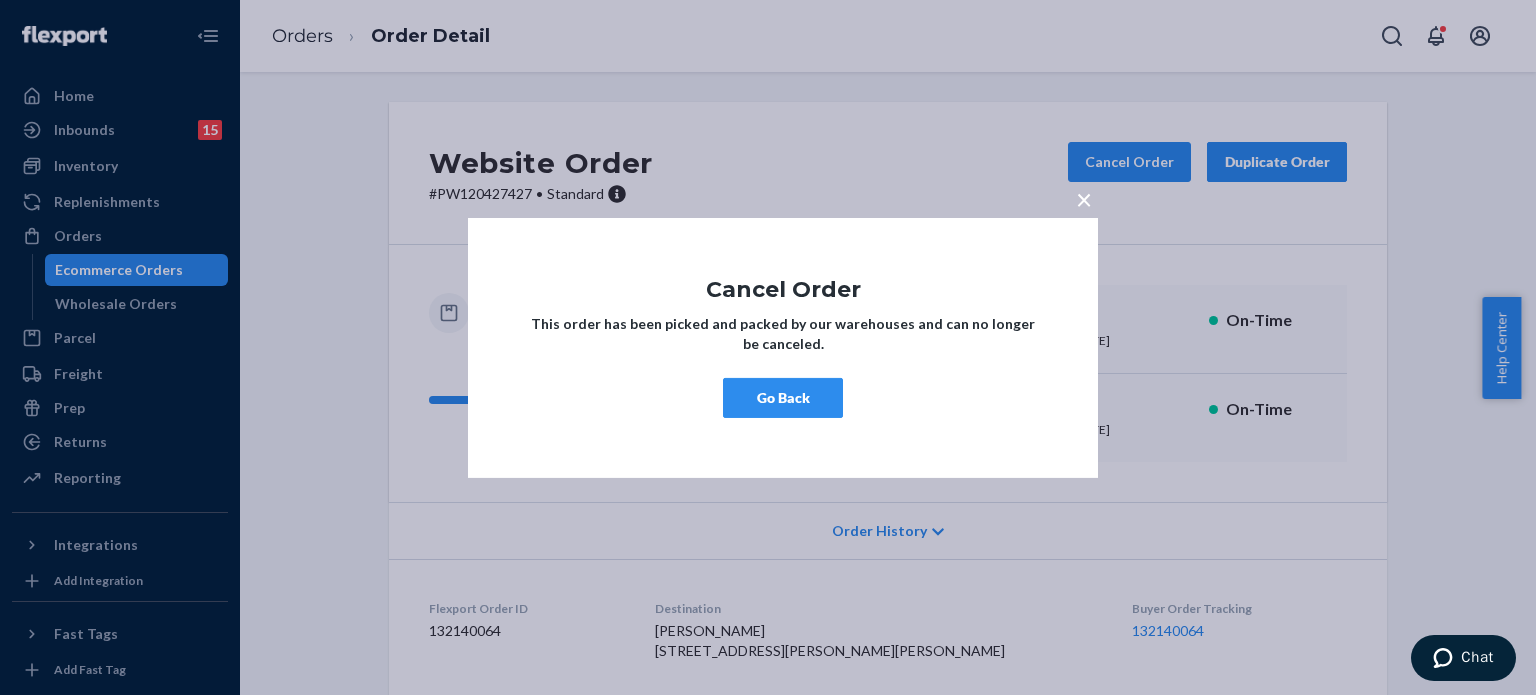 click on "×" at bounding box center (1084, 198) 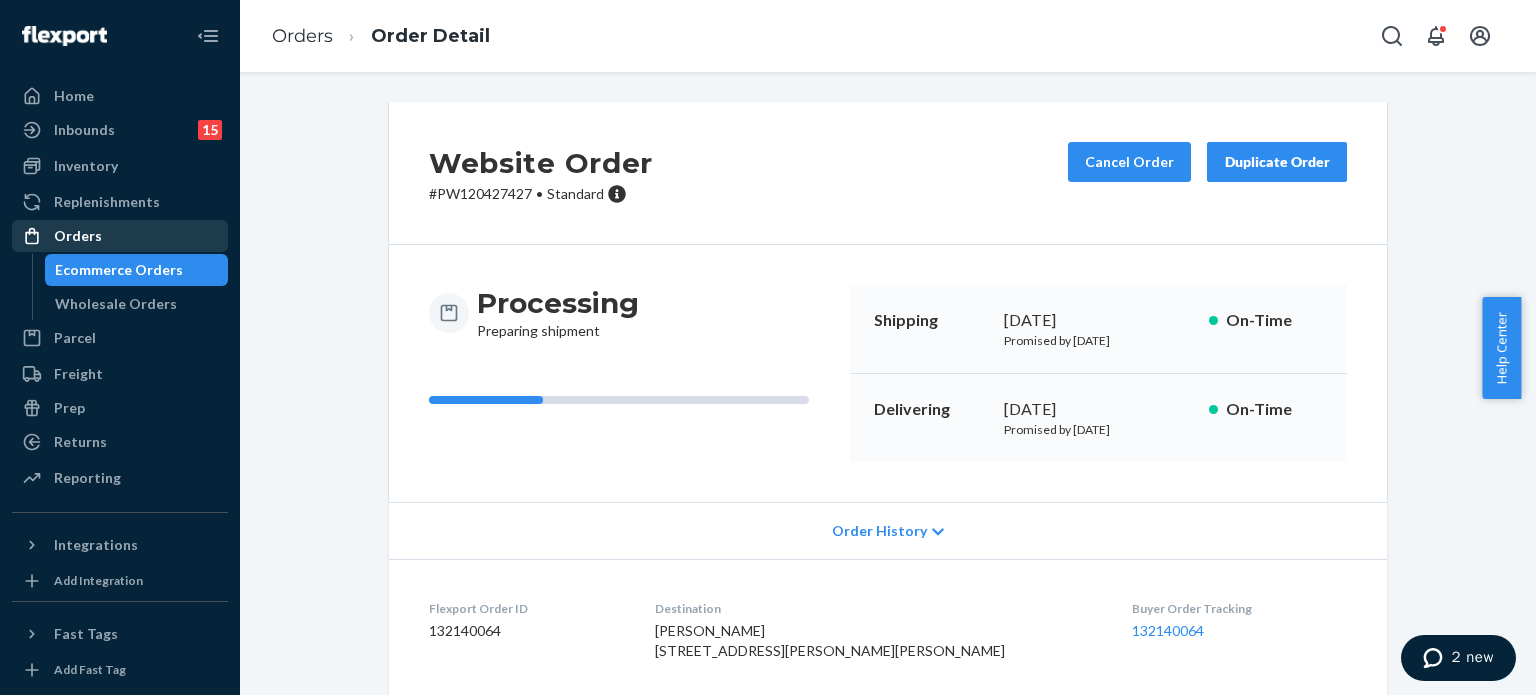 click on "Orders" at bounding box center (78, 236) 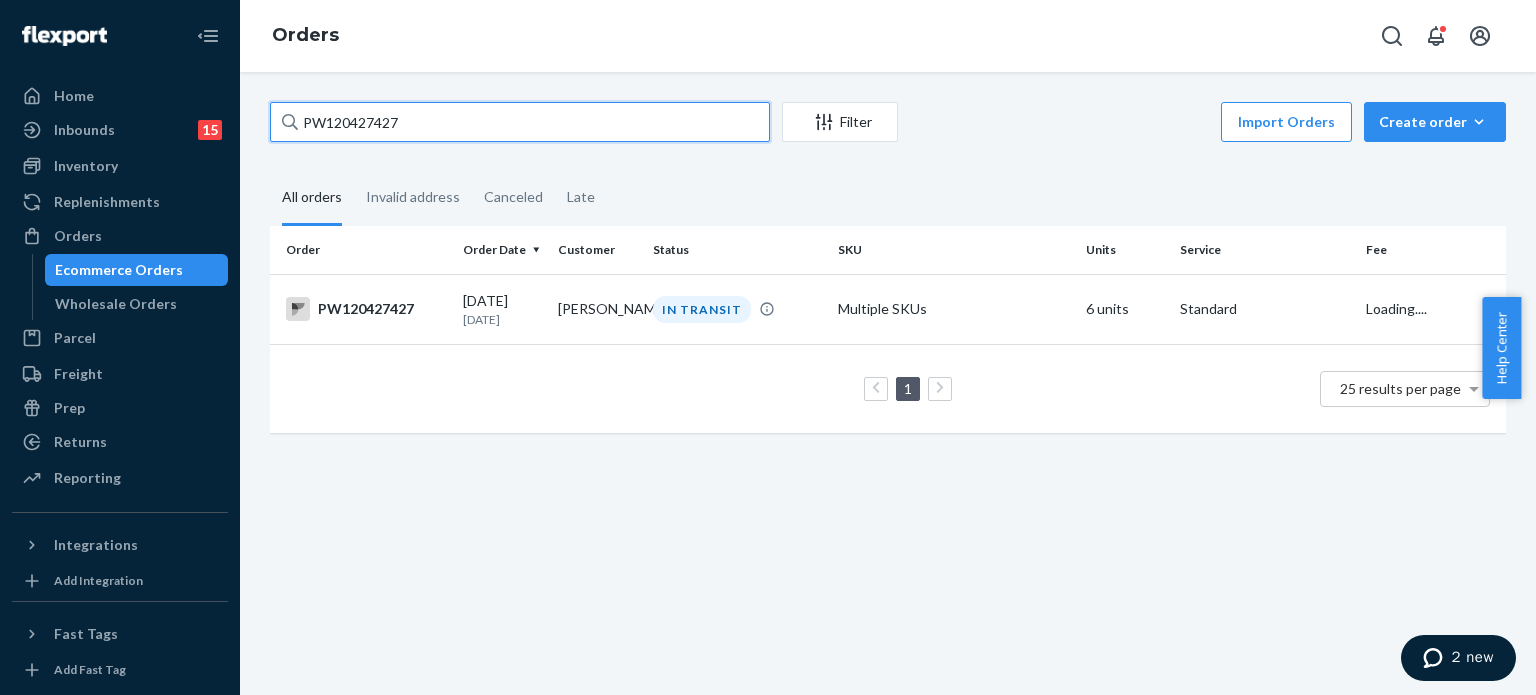 click on "PW120427427" at bounding box center (520, 122) 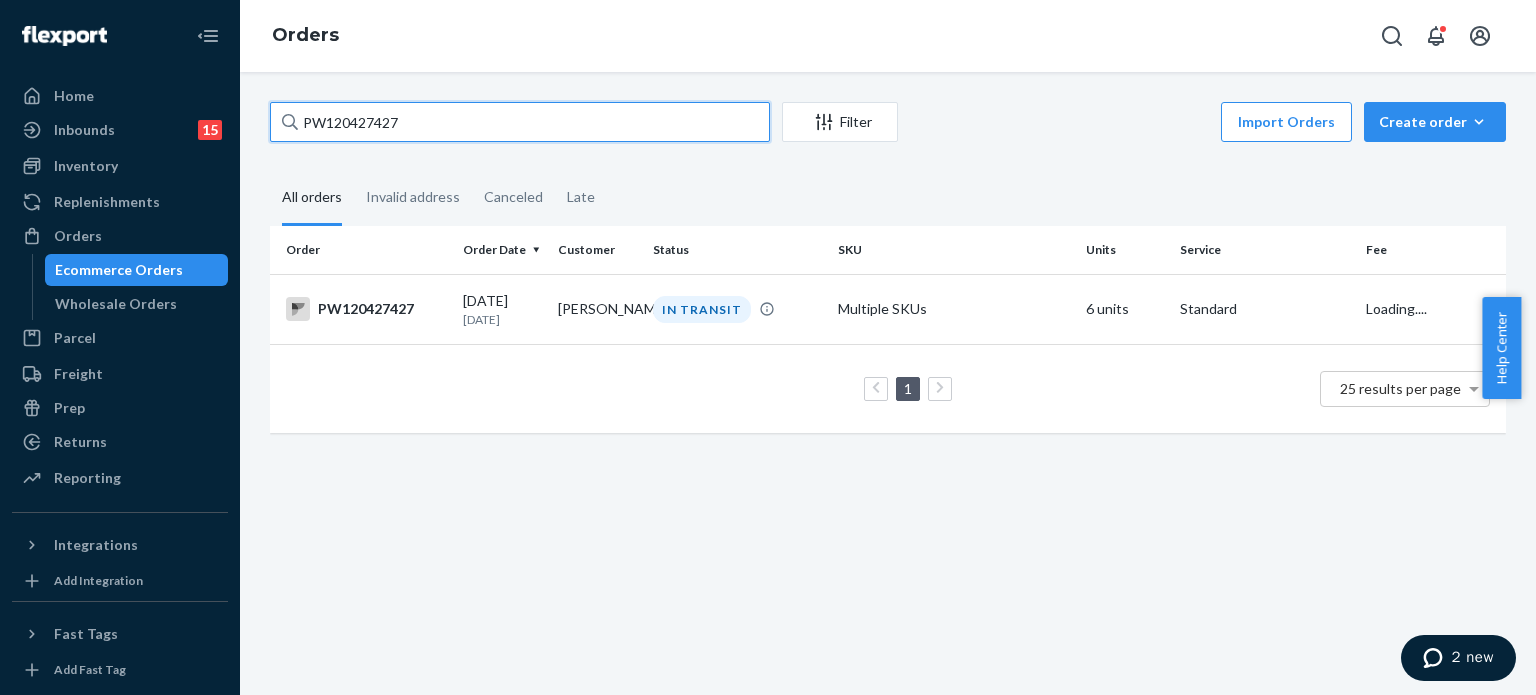 click on "PW120427427" at bounding box center [520, 122] 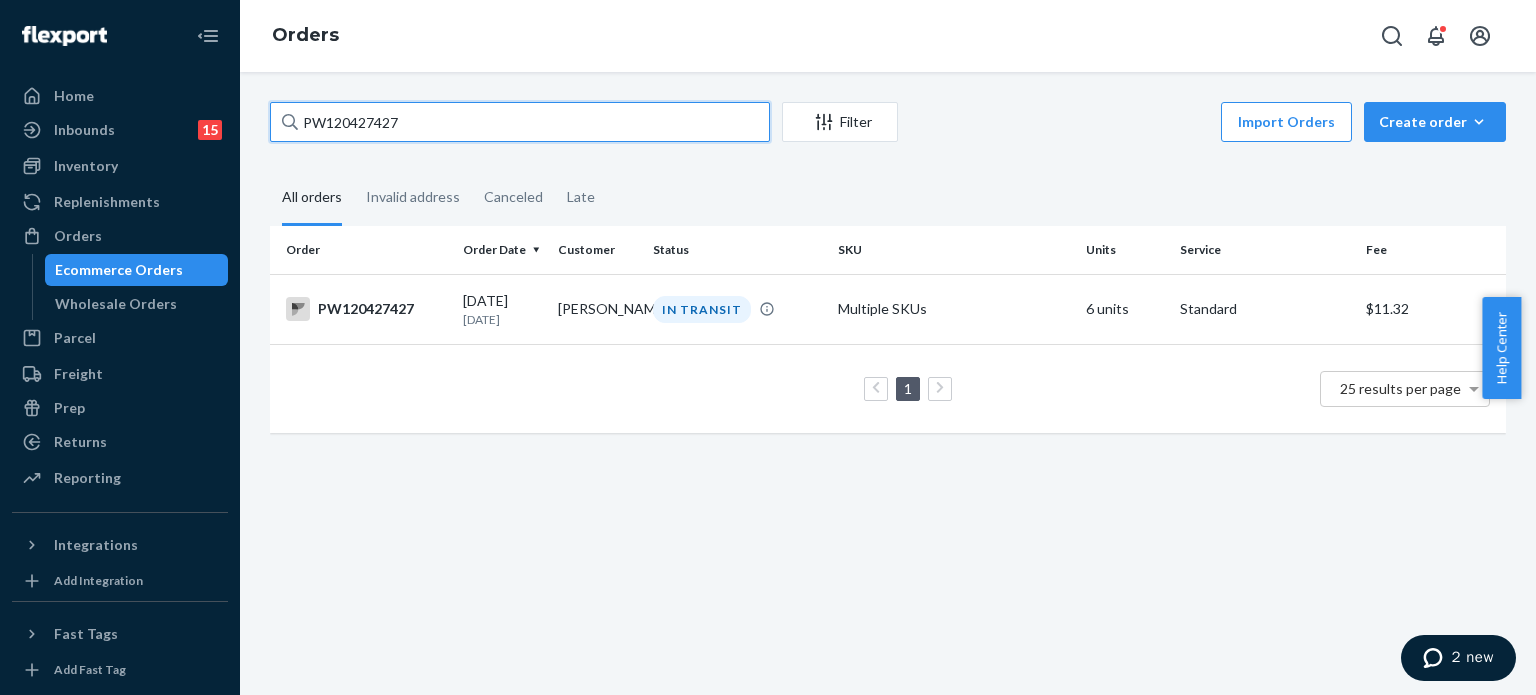 paste on "19416" 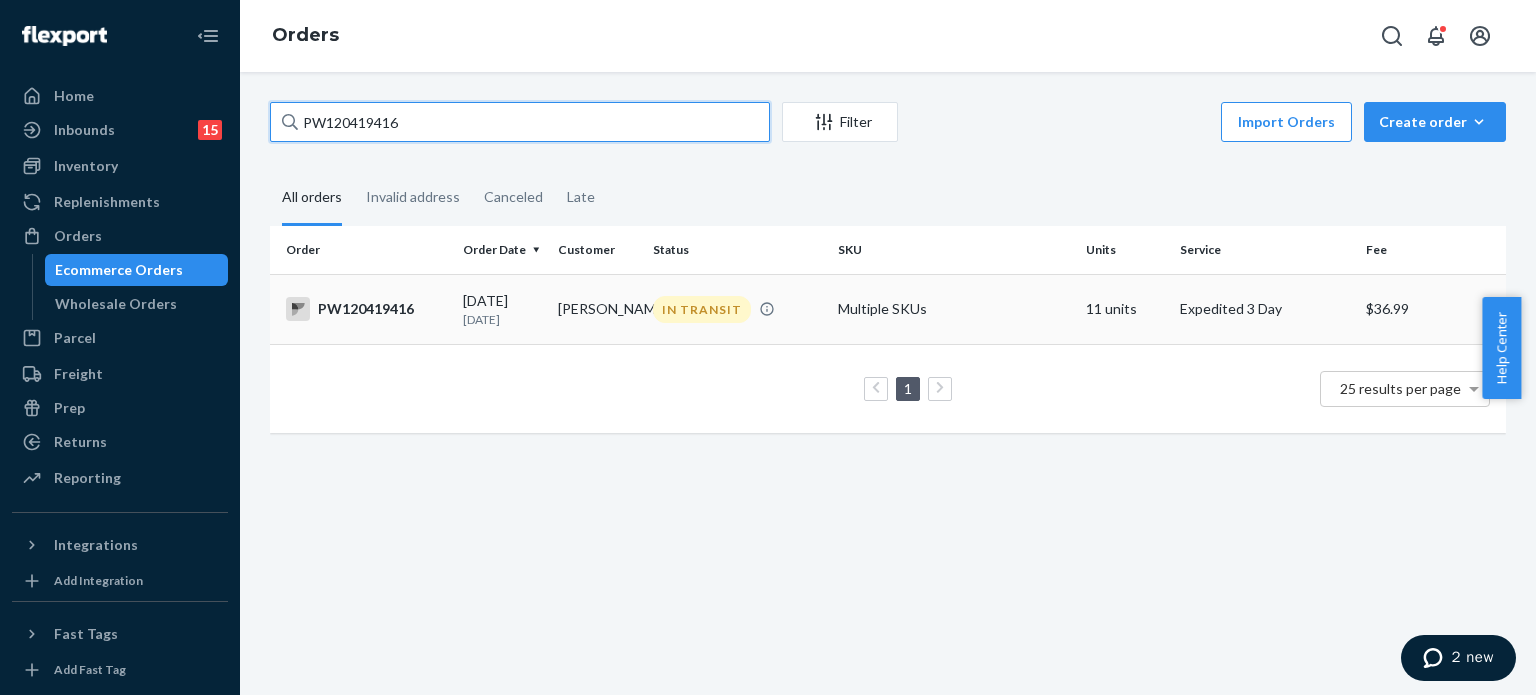 type on "PW120419416" 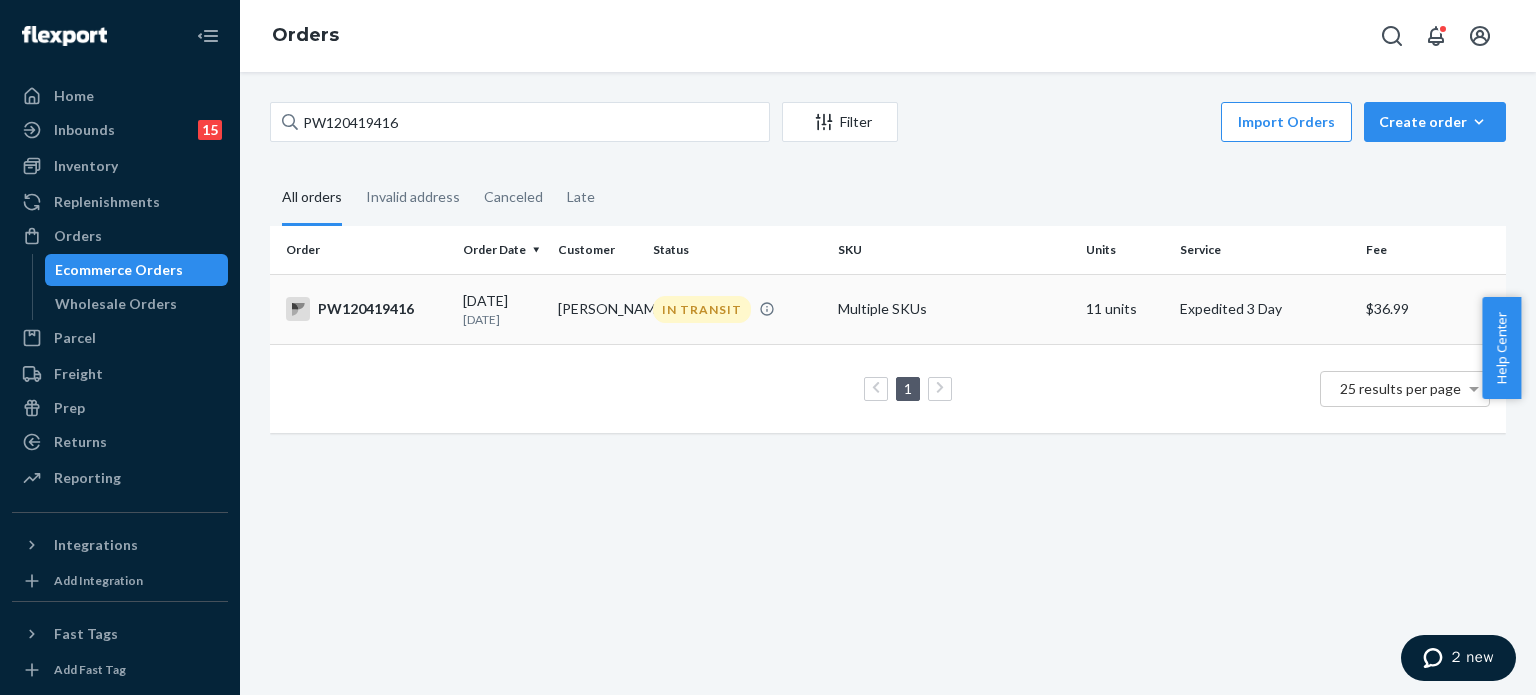 click on "PW120419416" at bounding box center (366, 309) 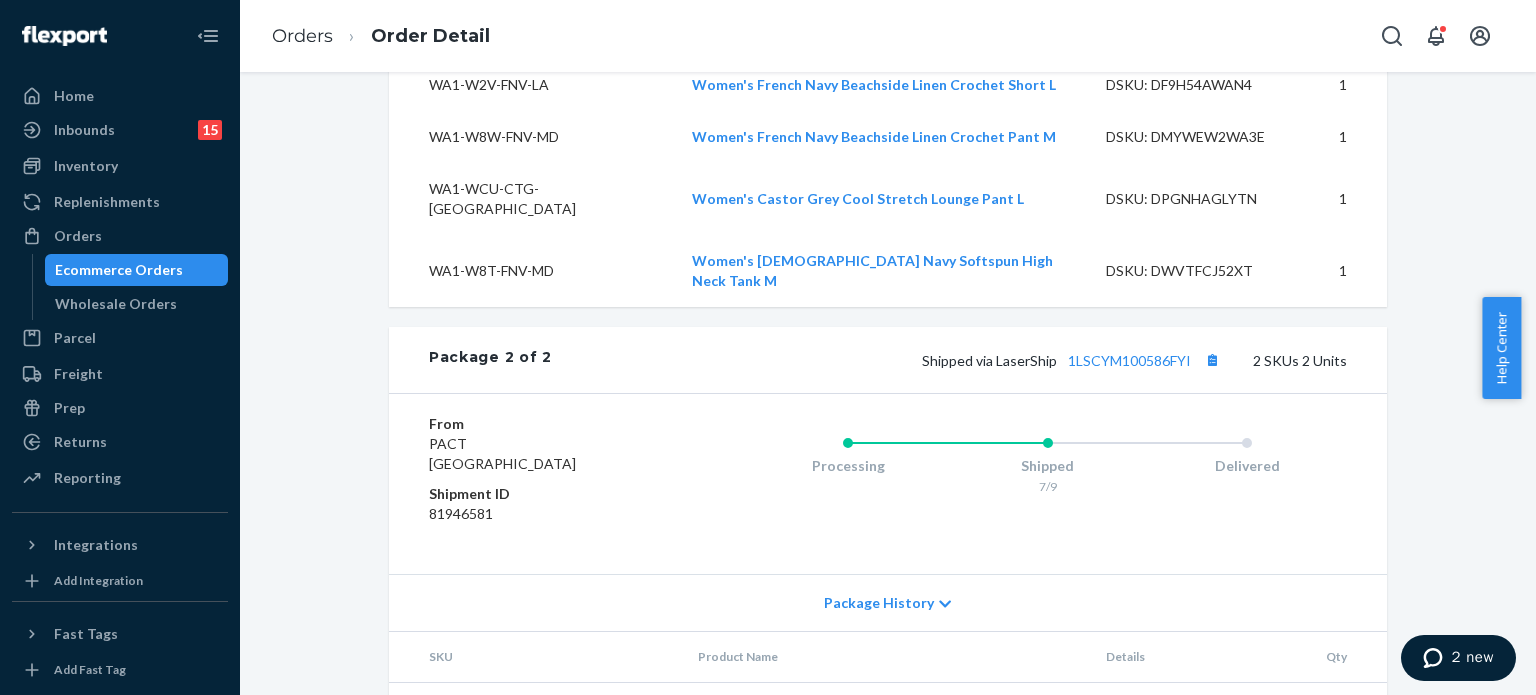scroll, scrollTop: 2043, scrollLeft: 0, axis: vertical 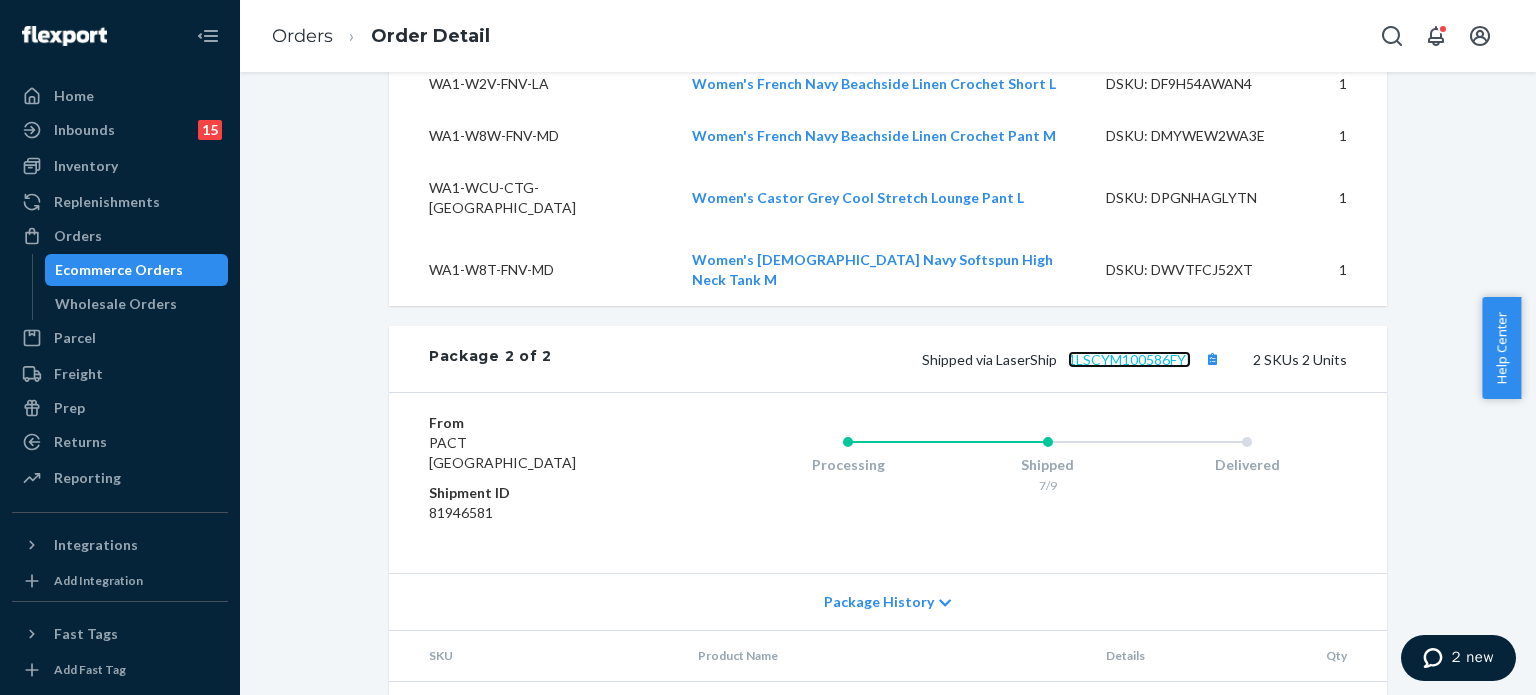 click on "1LSCYM100586FYI" at bounding box center (1129, 359) 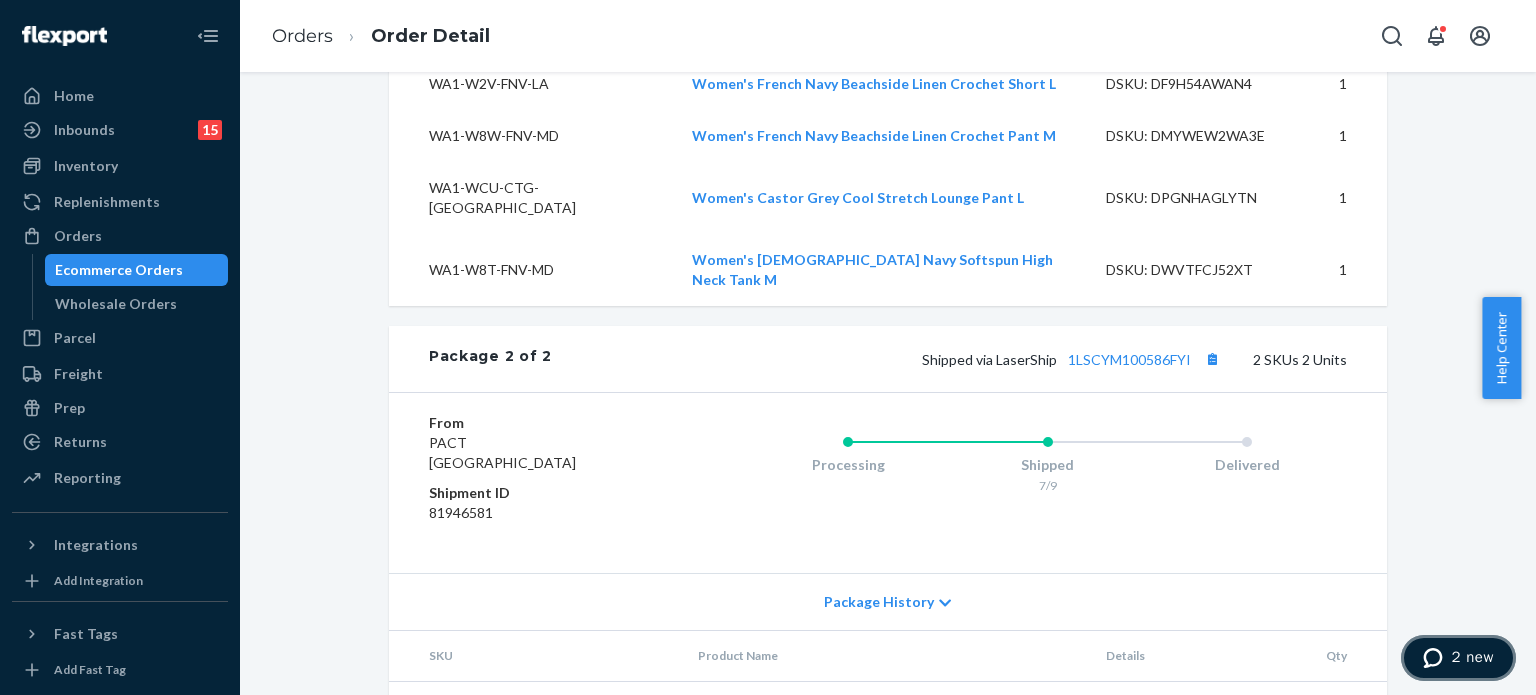 click at bounding box center (1437, 658) 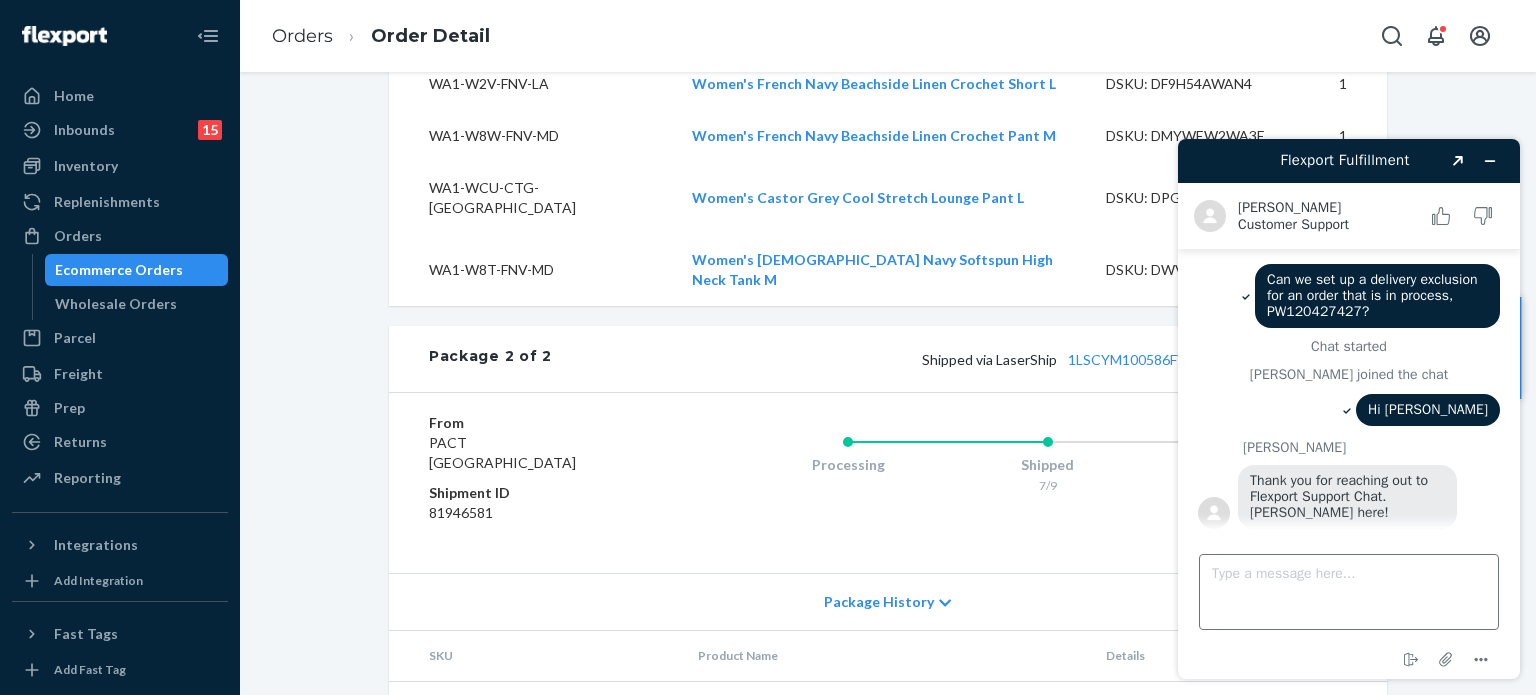 scroll, scrollTop: 0, scrollLeft: 0, axis: both 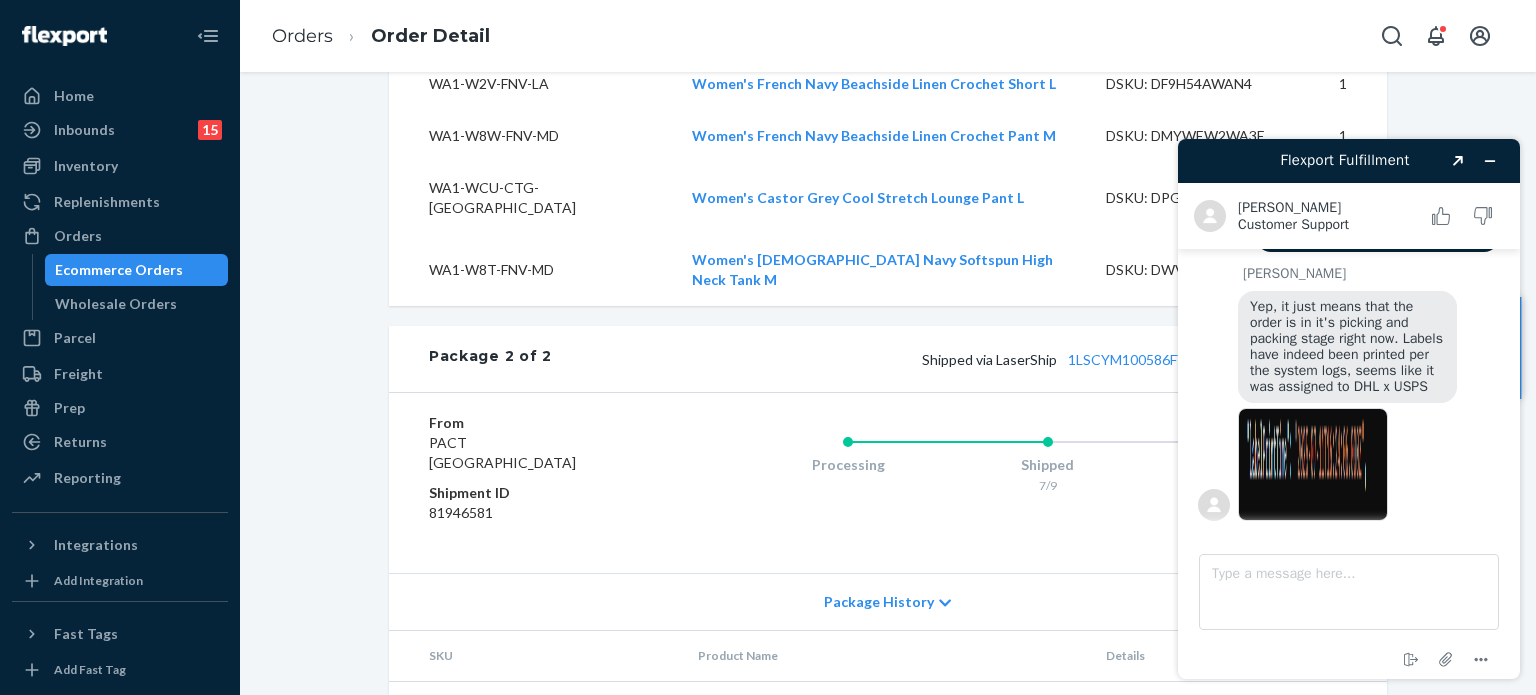 click at bounding box center [1313, 464] 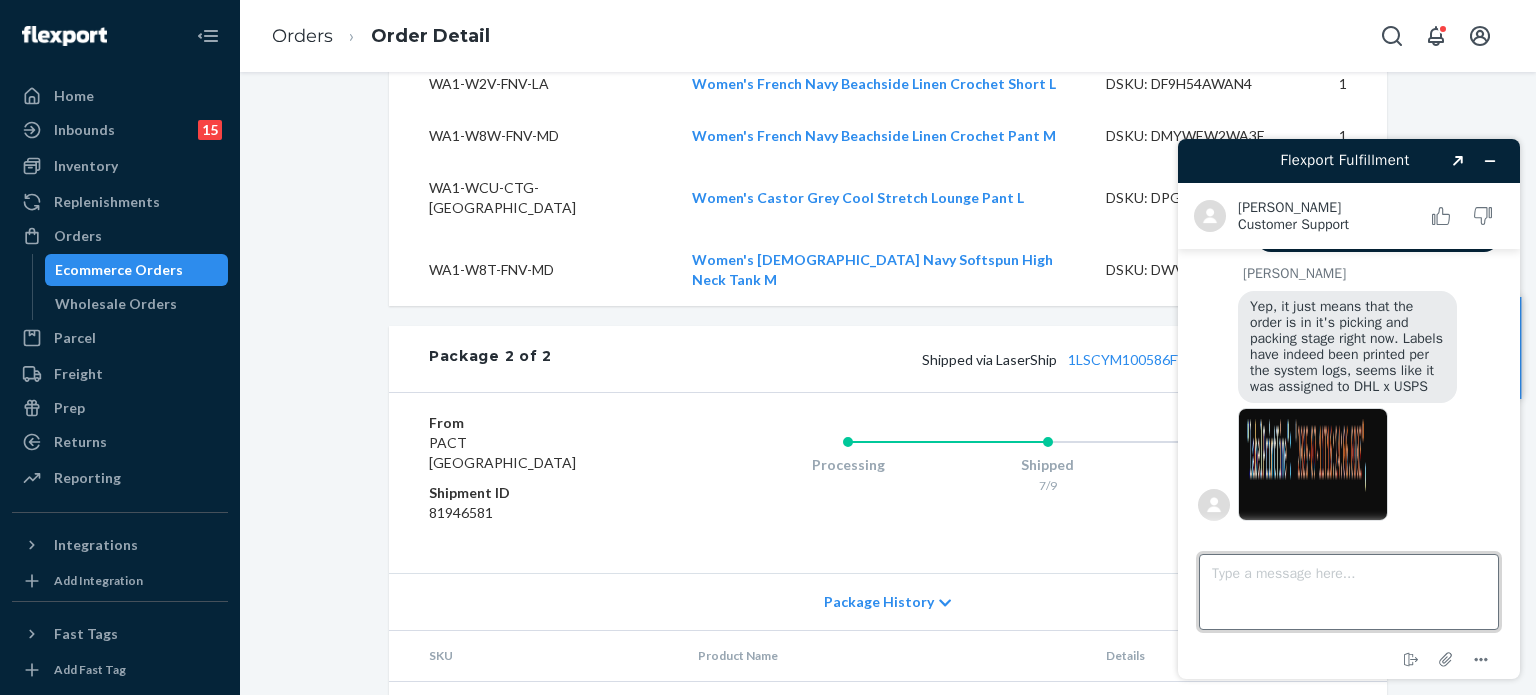 click on "Type a message here..." at bounding box center (1349, 592) 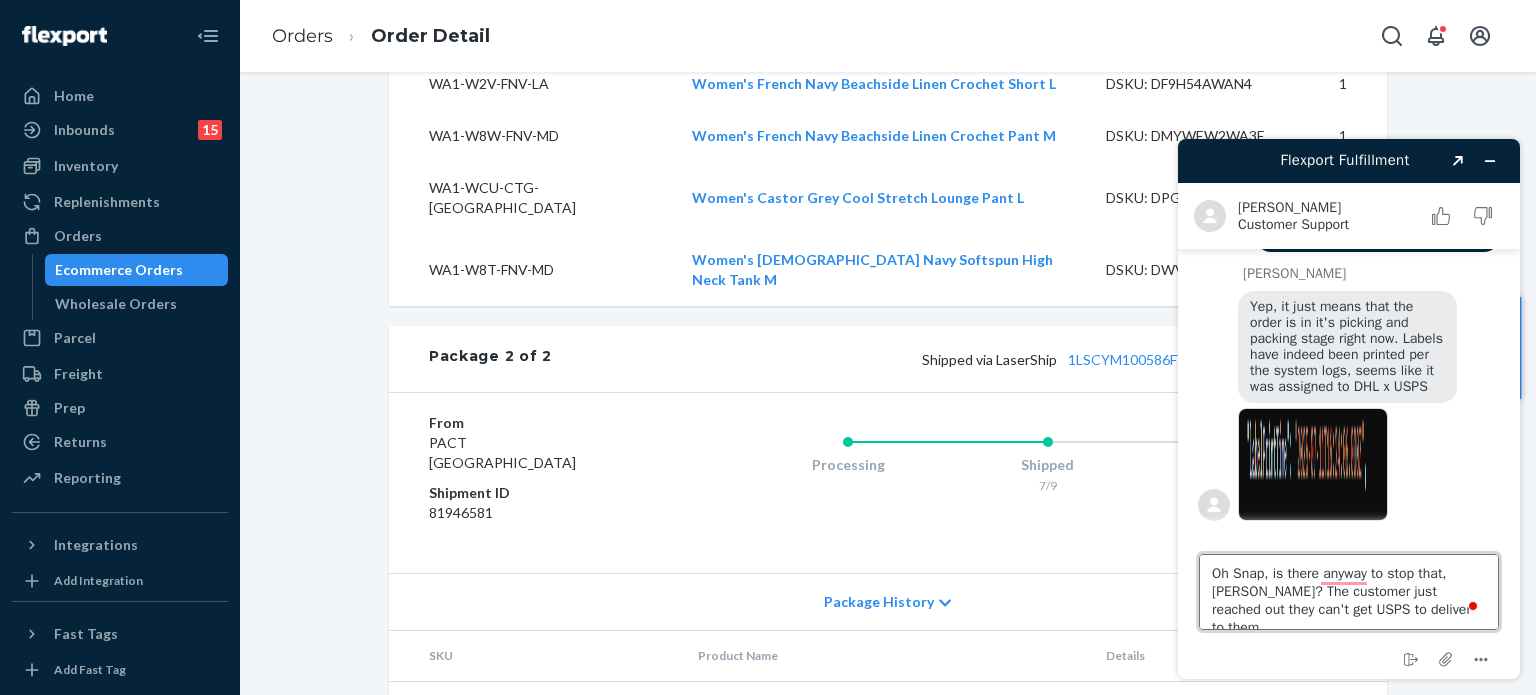 type on "Oh Snap, is there anyway to stop that, [PERSON_NAME]? The customer just reached out they can't get USPS to deliver to them." 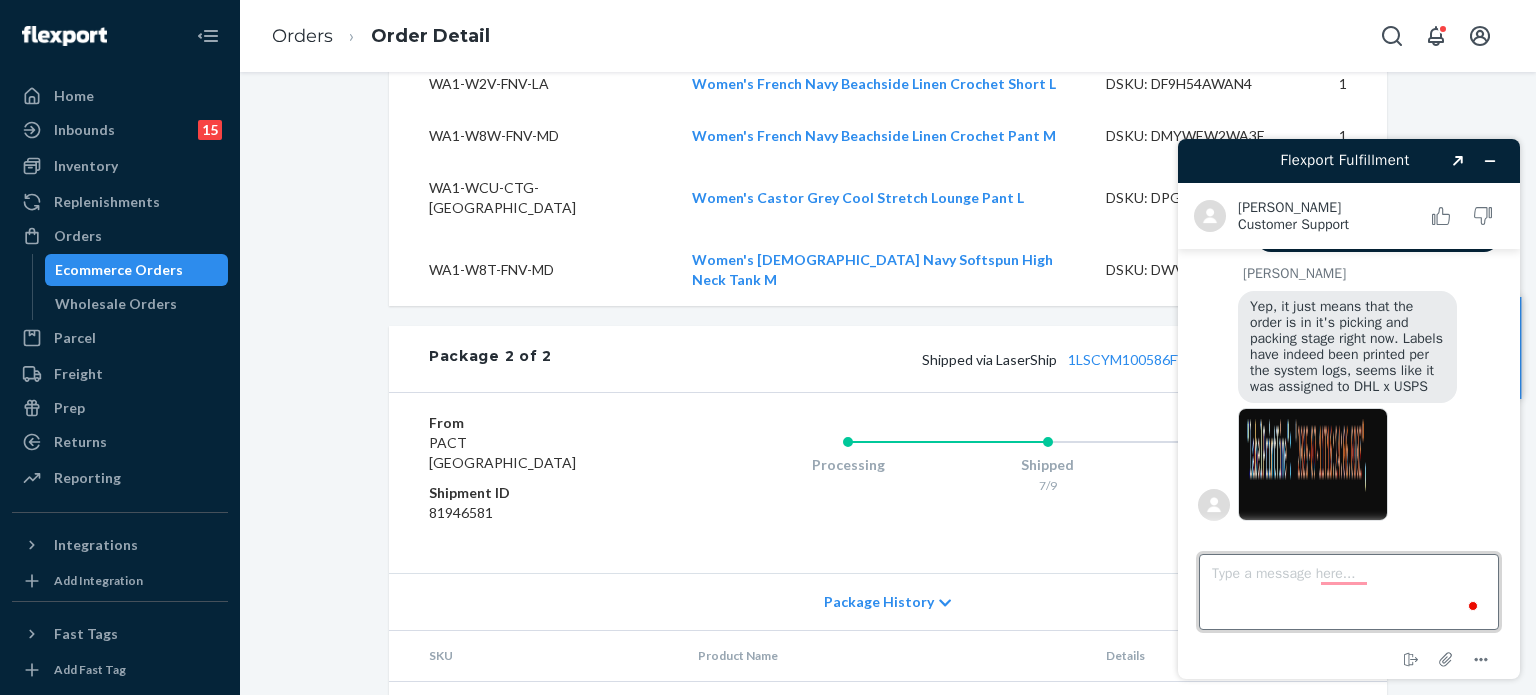 scroll, scrollTop: 656, scrollLeft: 0, axis: vertical 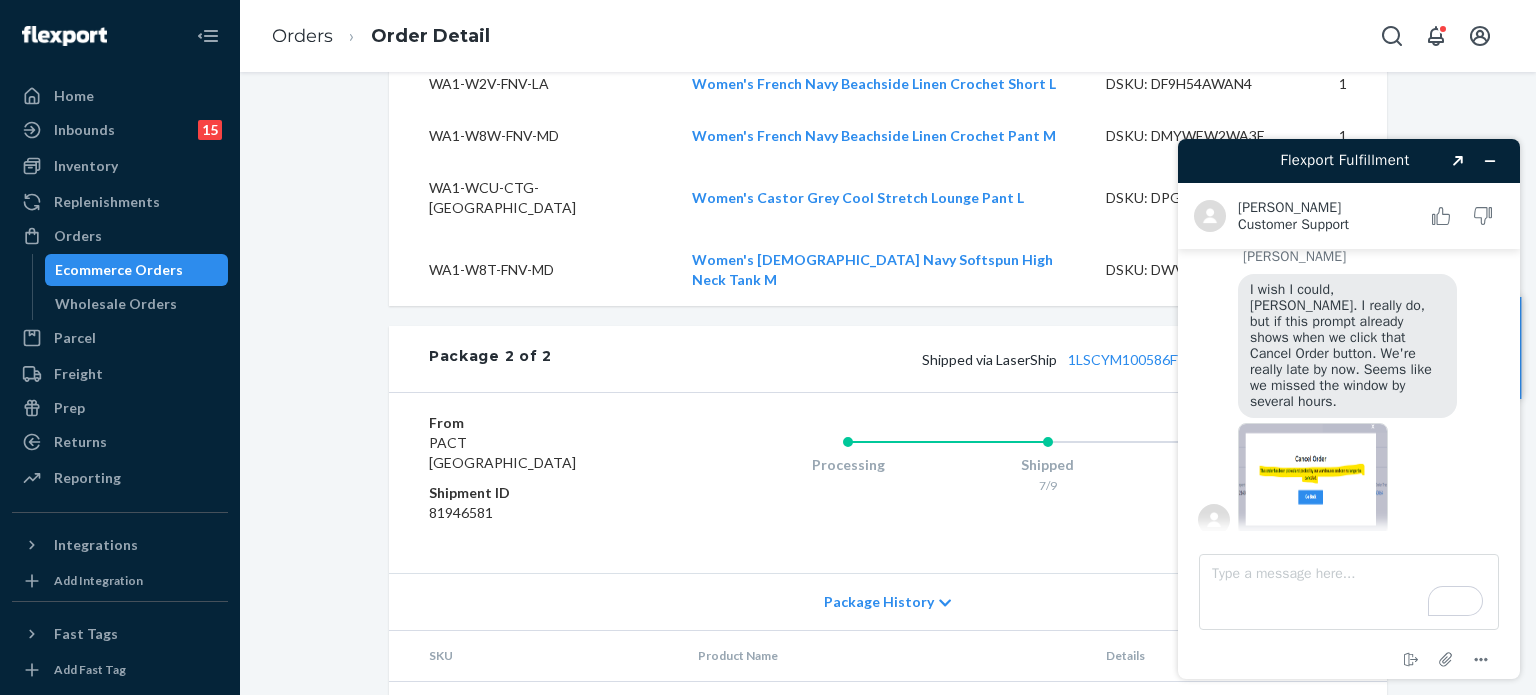 click at bounding box center (1313, 479) 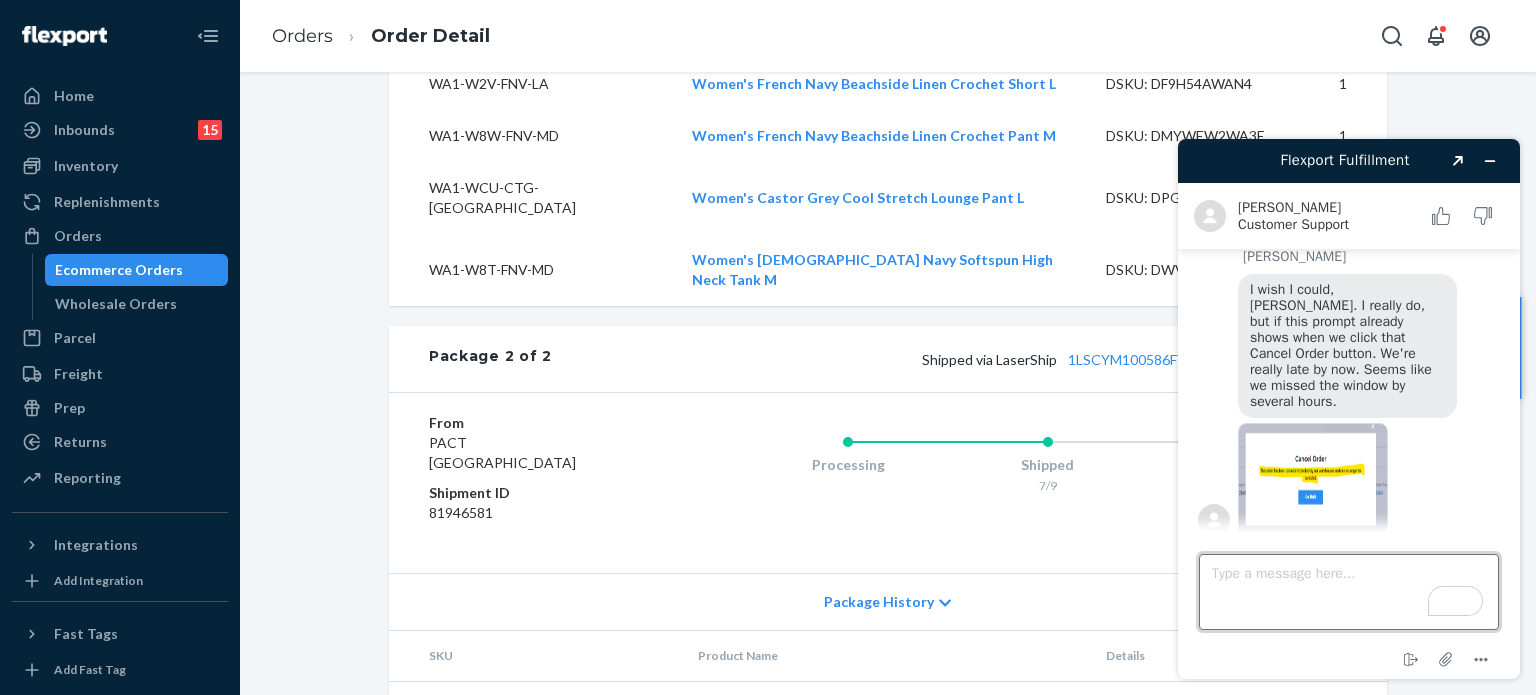 click on "Type a message here..." at bounding box center (1349, 592) 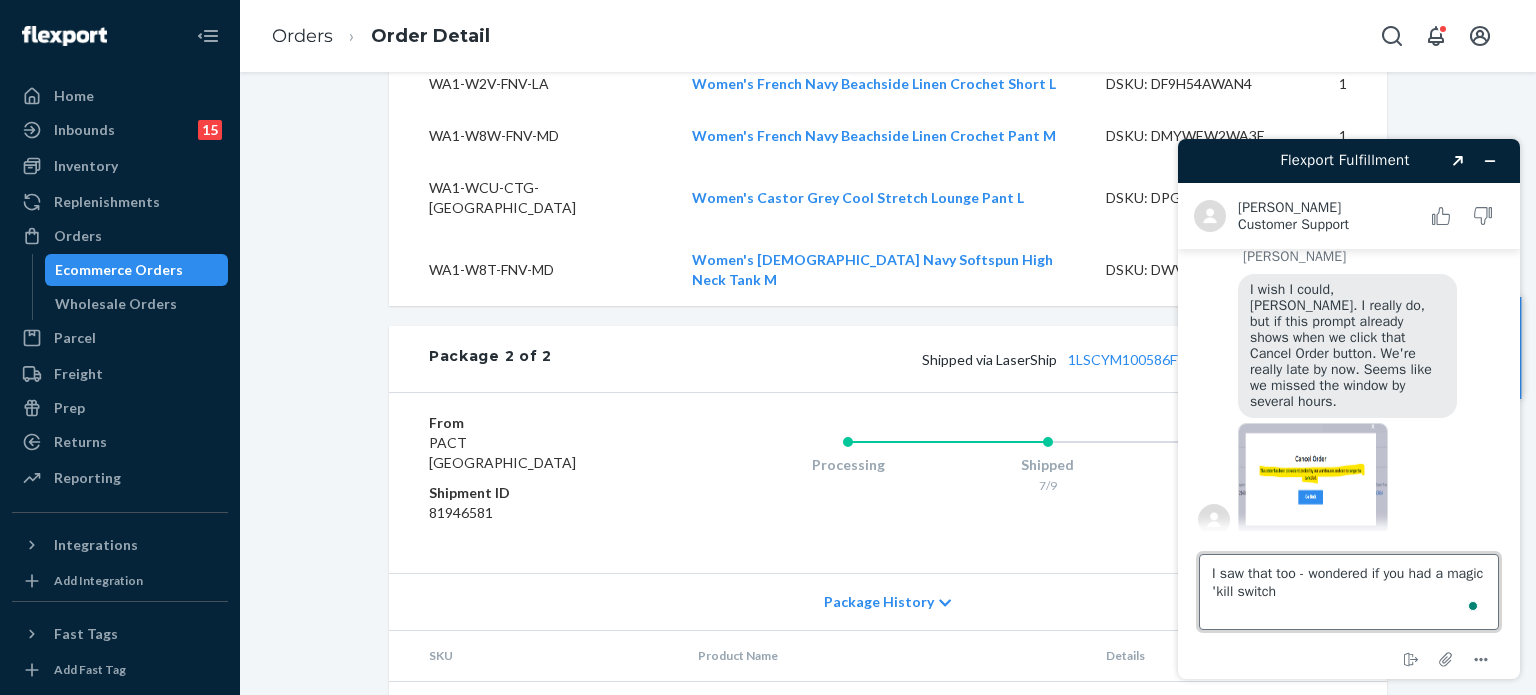 type on "I saw that too - wondered if you had a magic 'kill switch'" 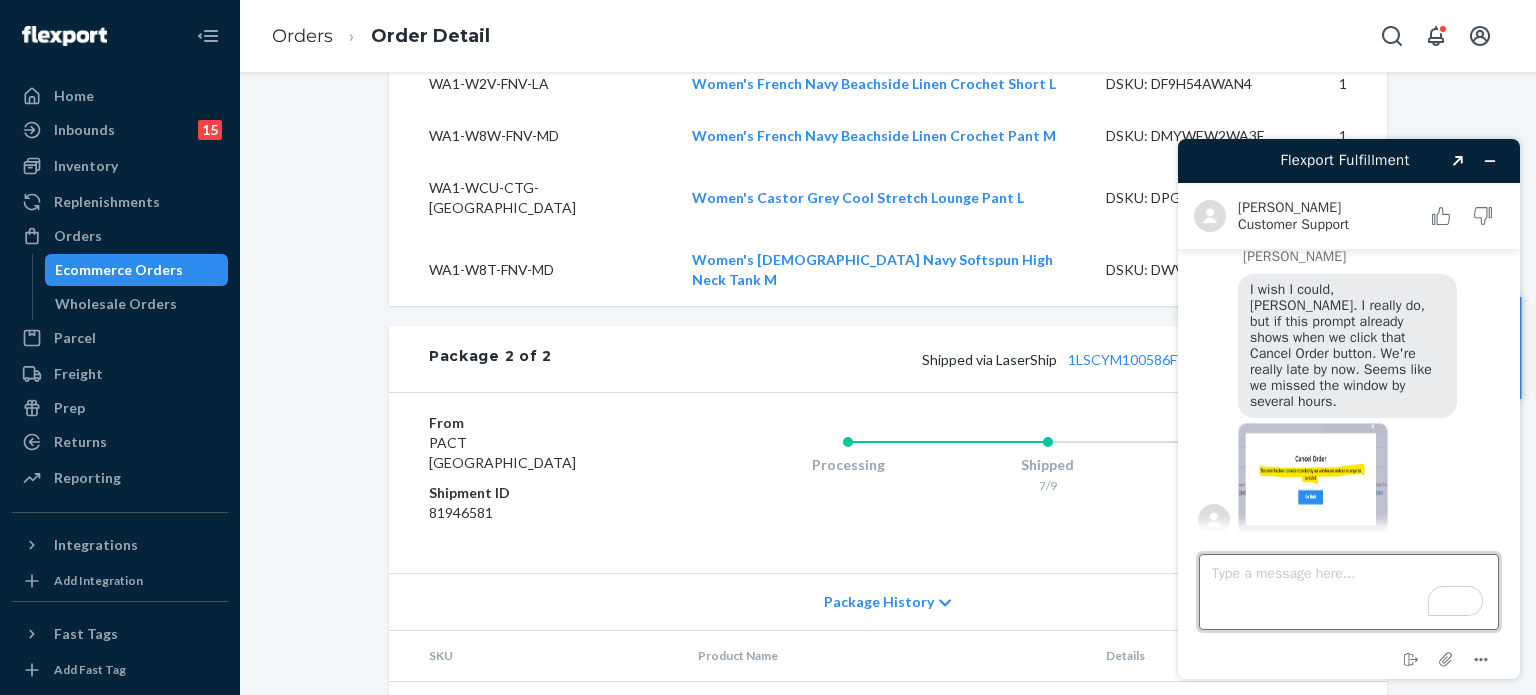 scroll, scrollTop: 1000, scrollLeft: 0, axis: vertical 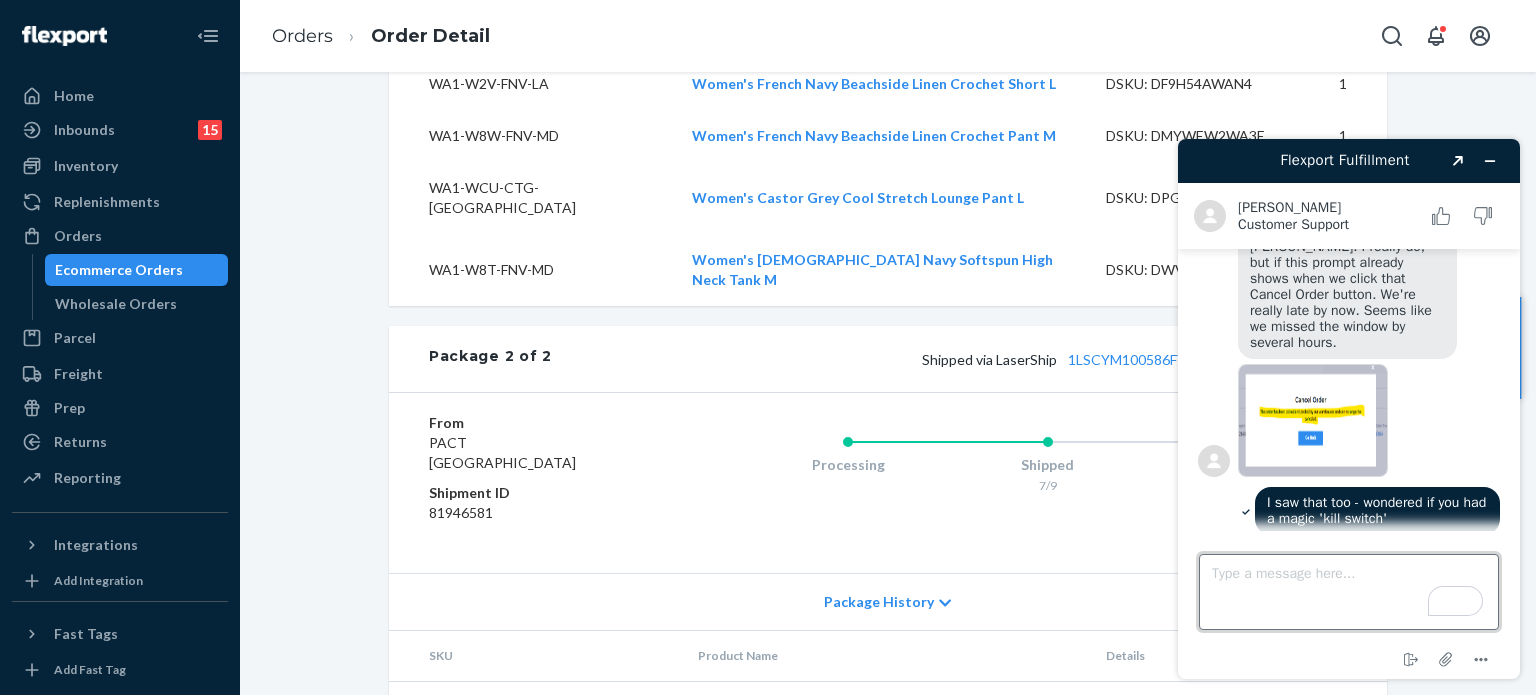 click on "Type a message here..." at bounding box center [1349, 592] 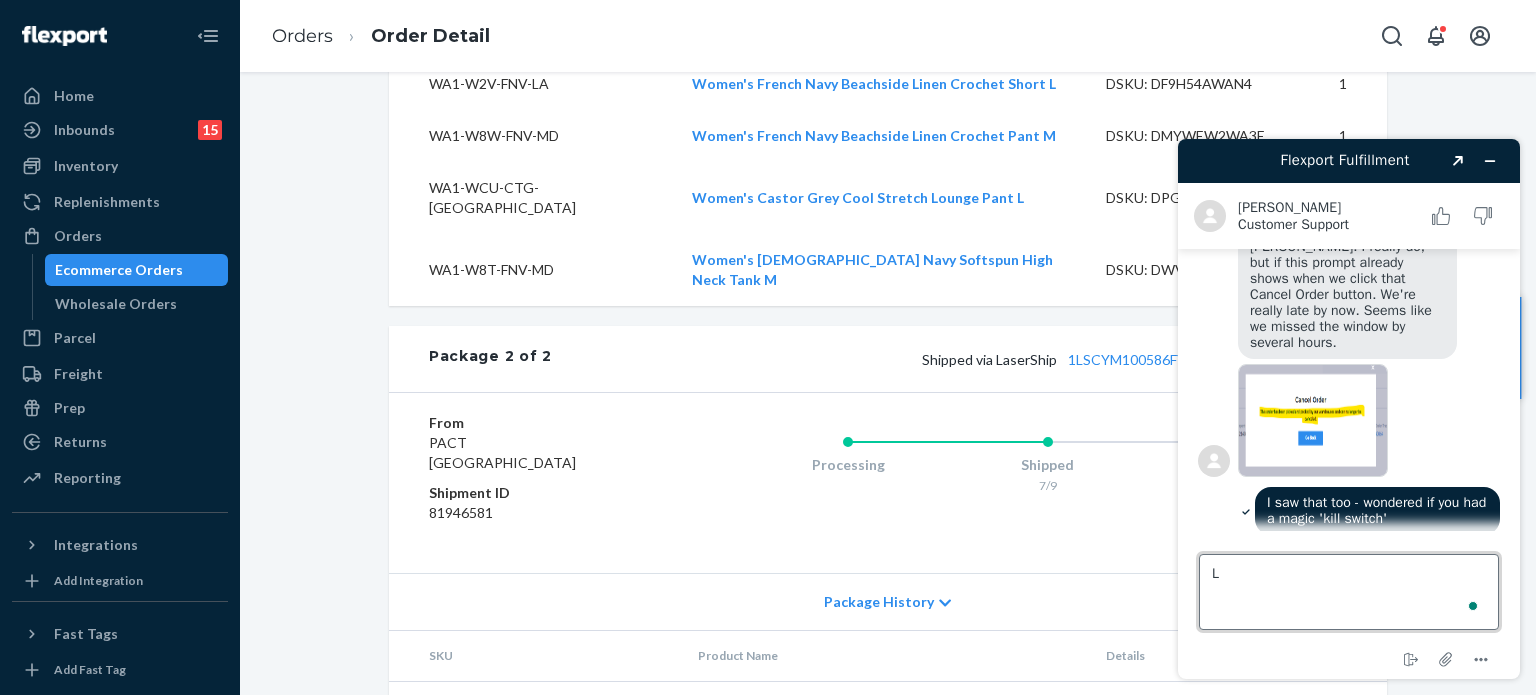 type on "L" 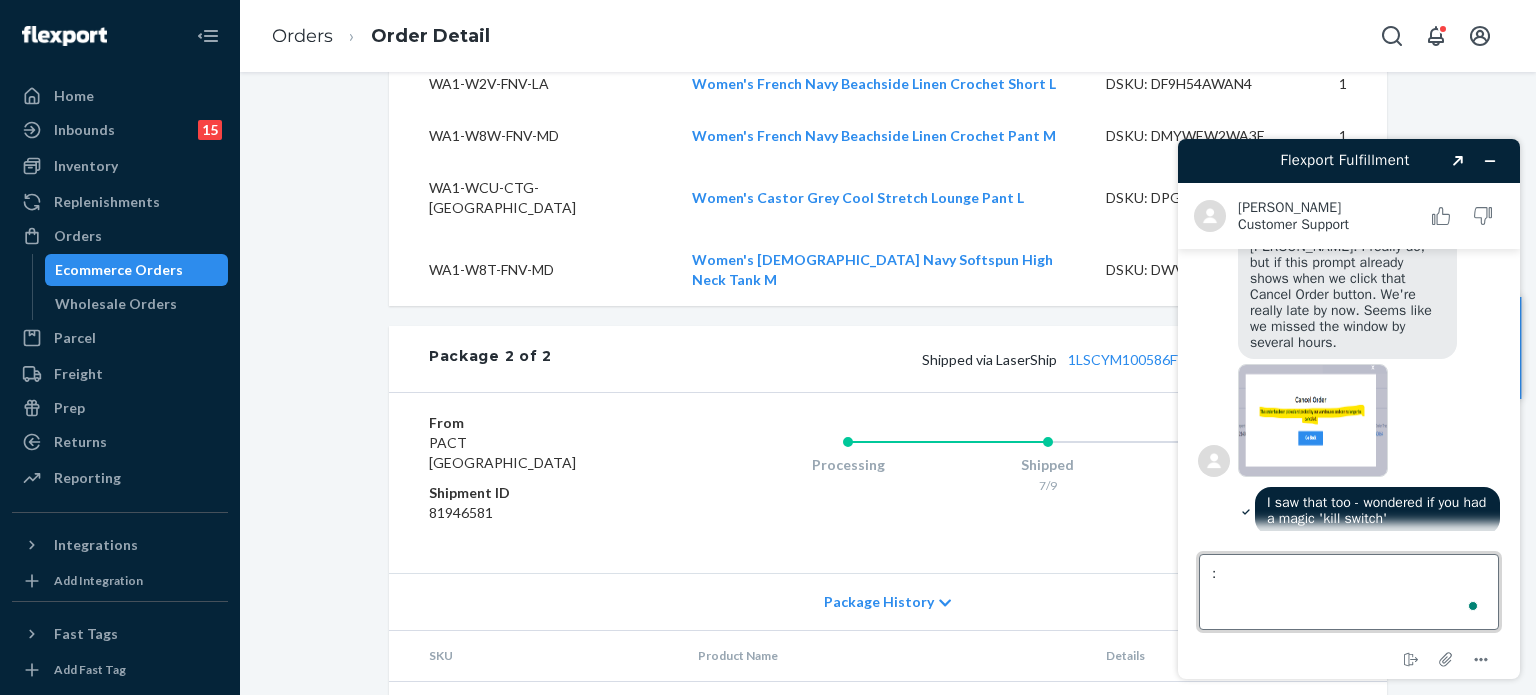 type on ": )" 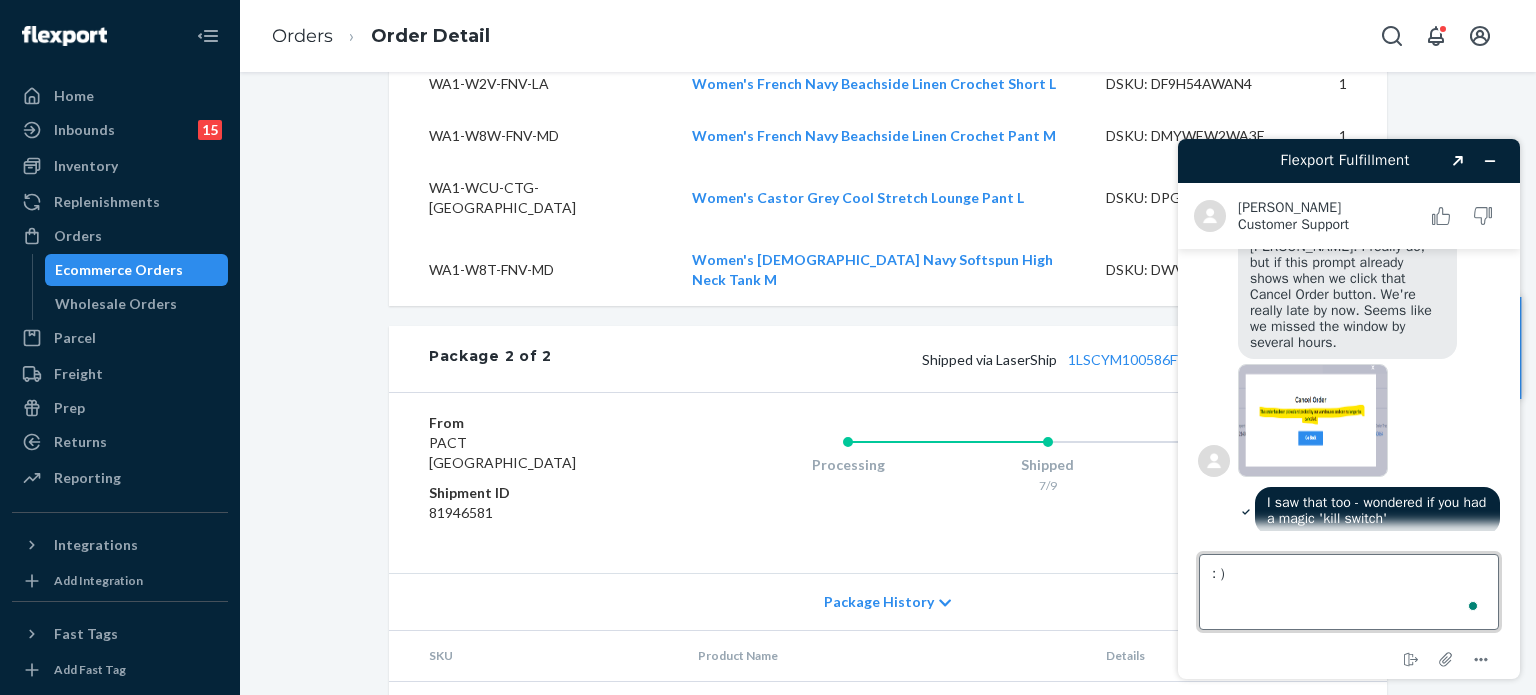 scroll, scrollTop: 1036, scrollLeft: 0, axis: vertical 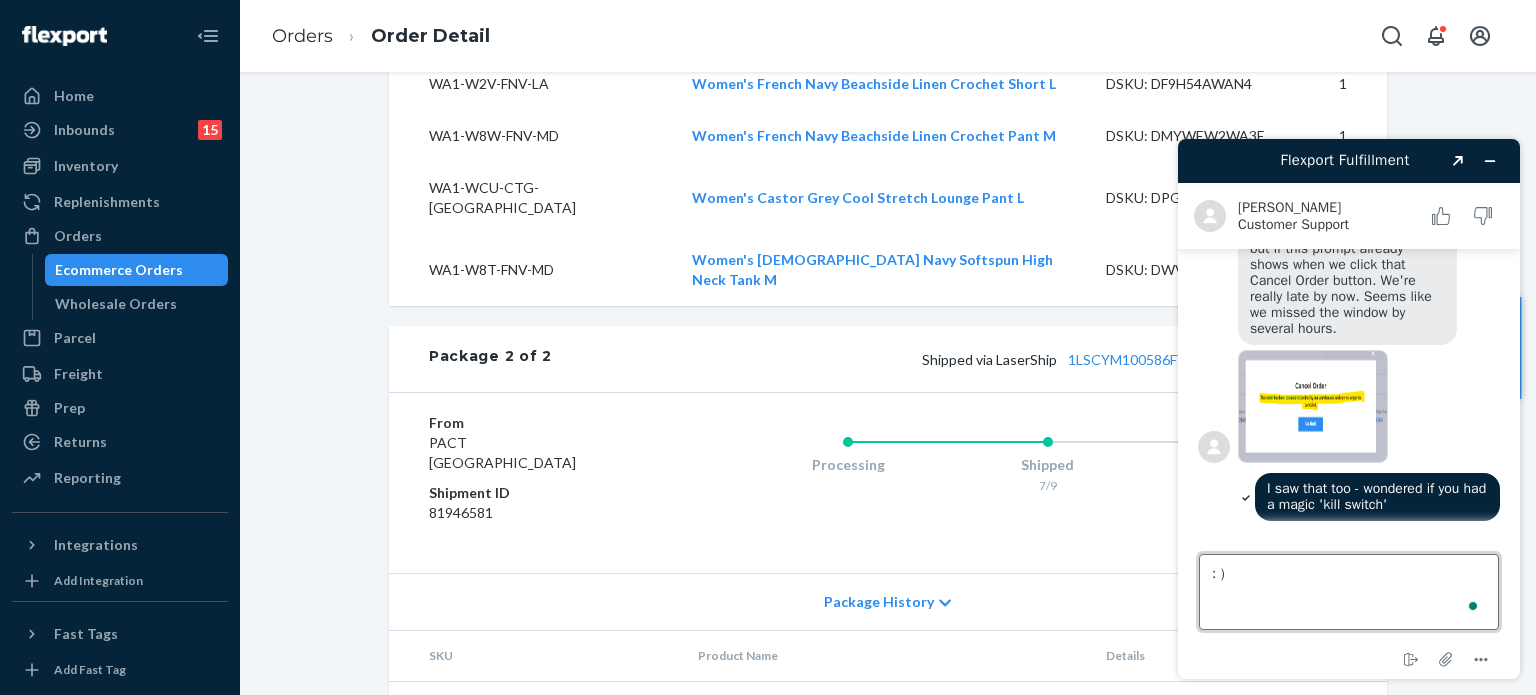 type 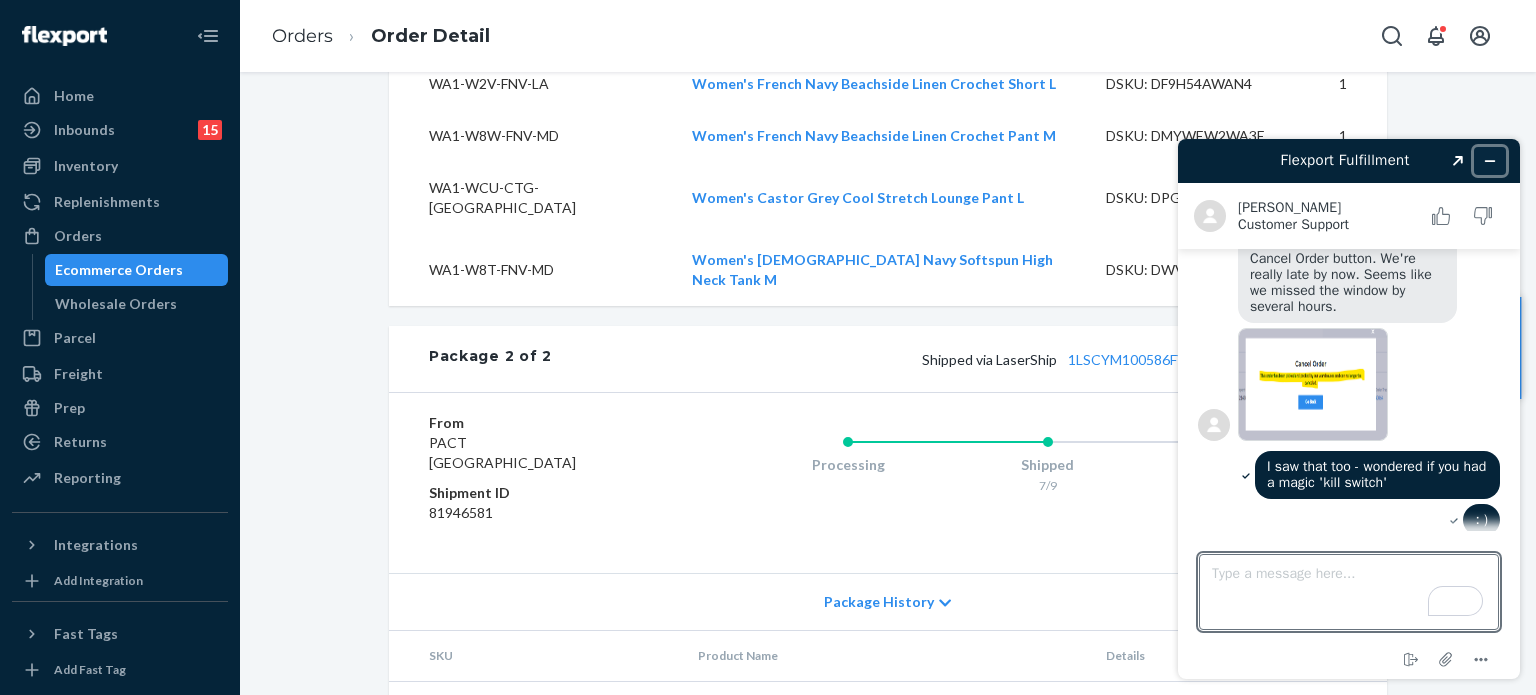 click at bounding box center [1490, 161] 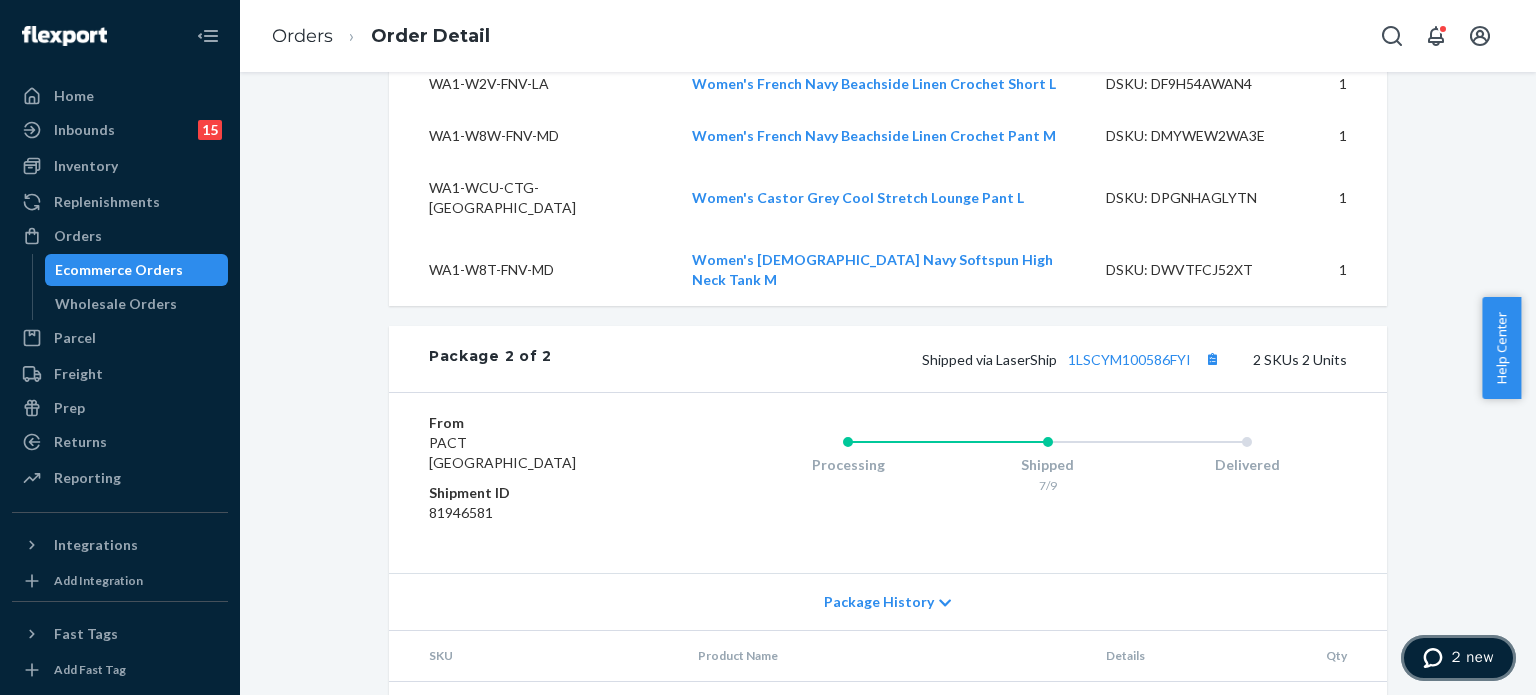 click on "2 new" at bounding box center (1472, 657) 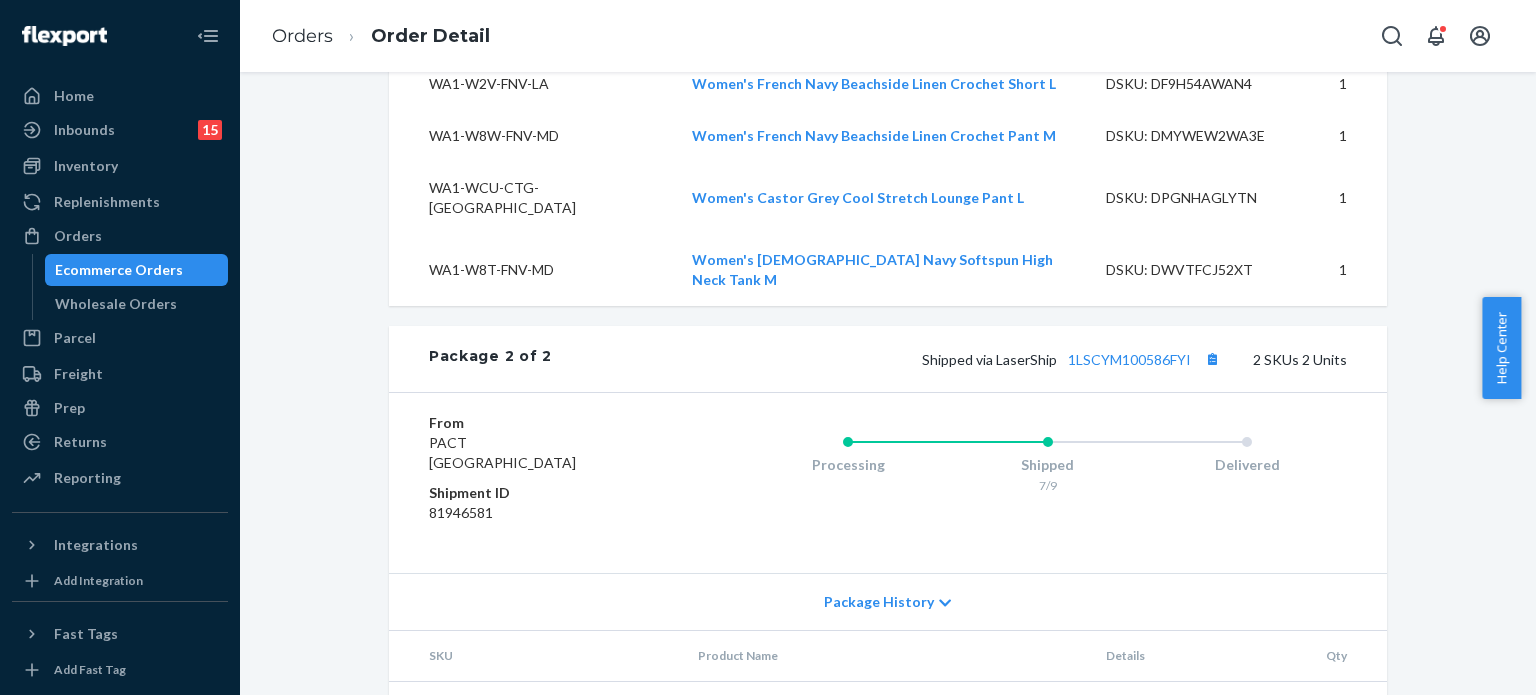 scroll, scrollTop: 0, scrollLeft: 0, axis: both 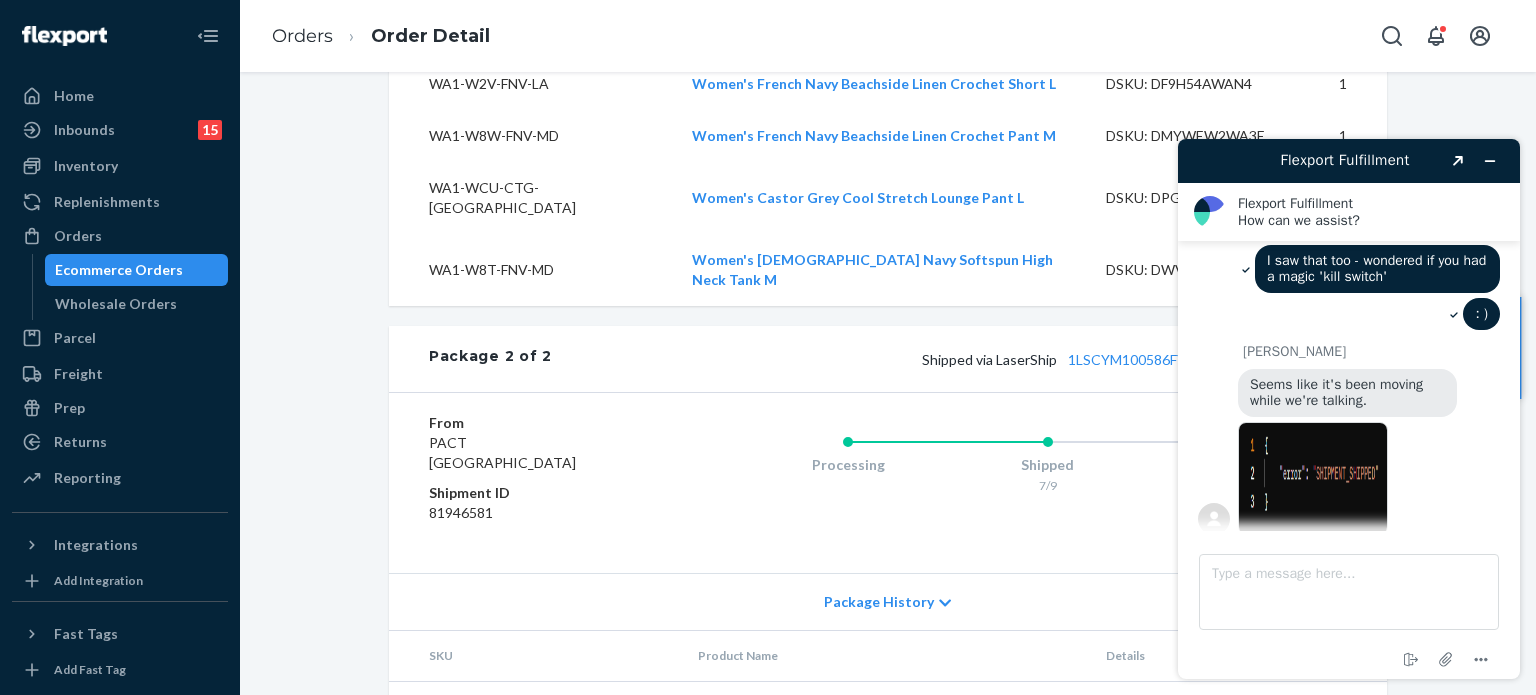 click at bounding box center [1313, 478] 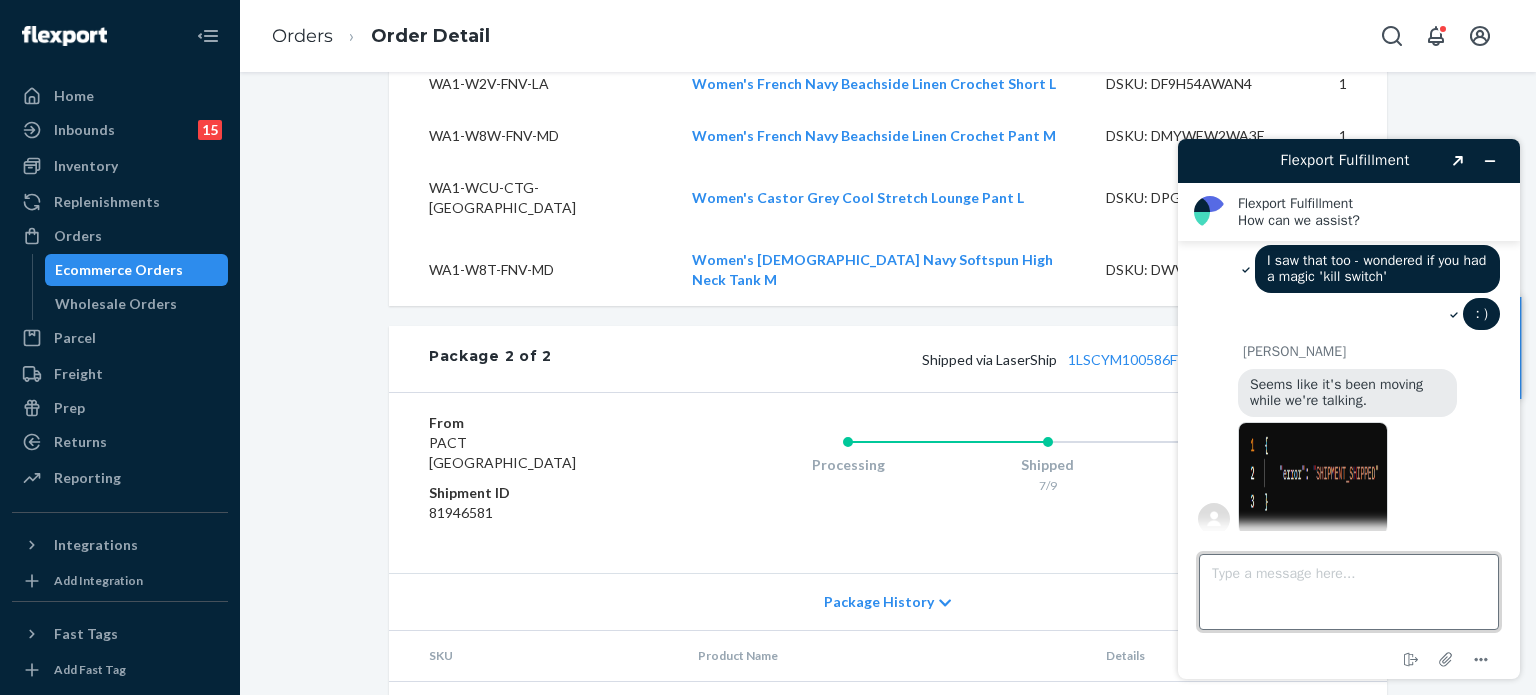 click on "Type a message here..." at bounding box center [1349, 592] 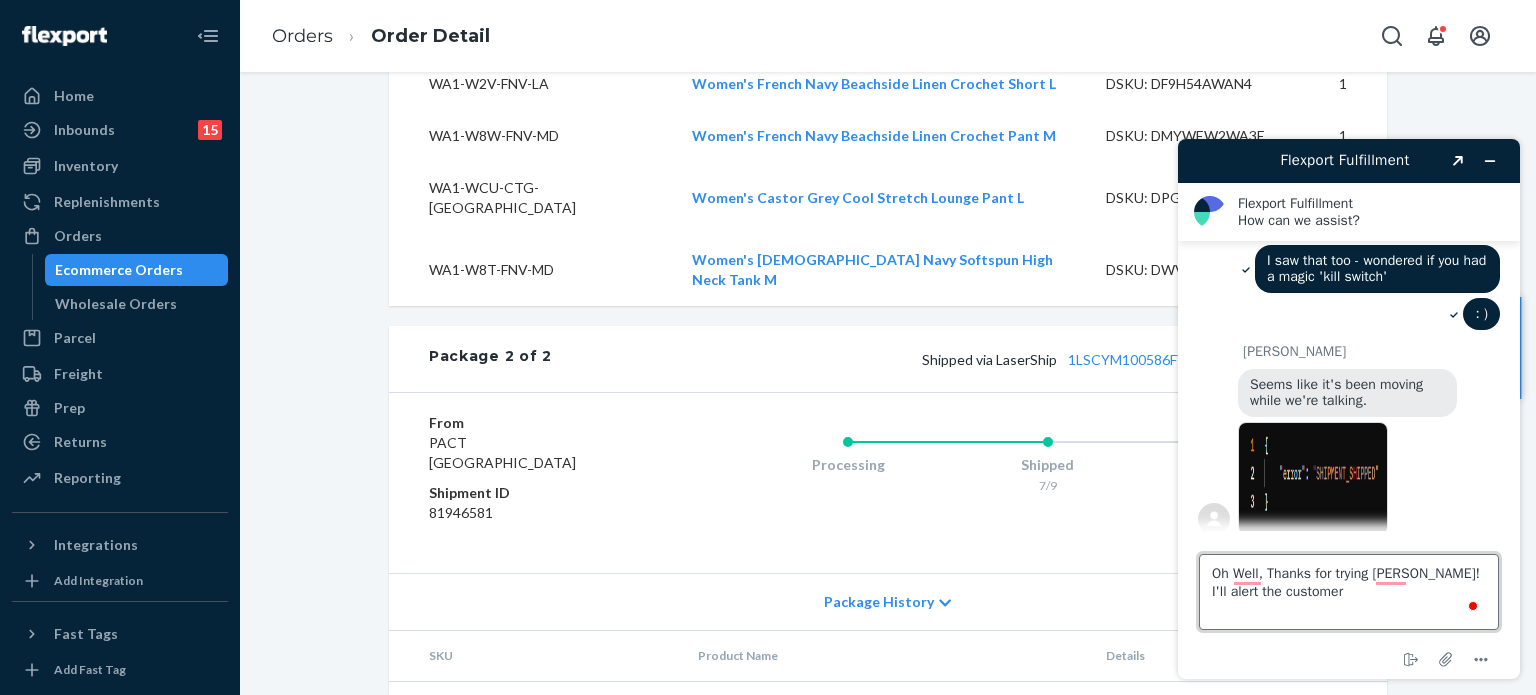 type on "Oh Well, Thanks for trying [PERSON_NAME]! I'll alert the customer." 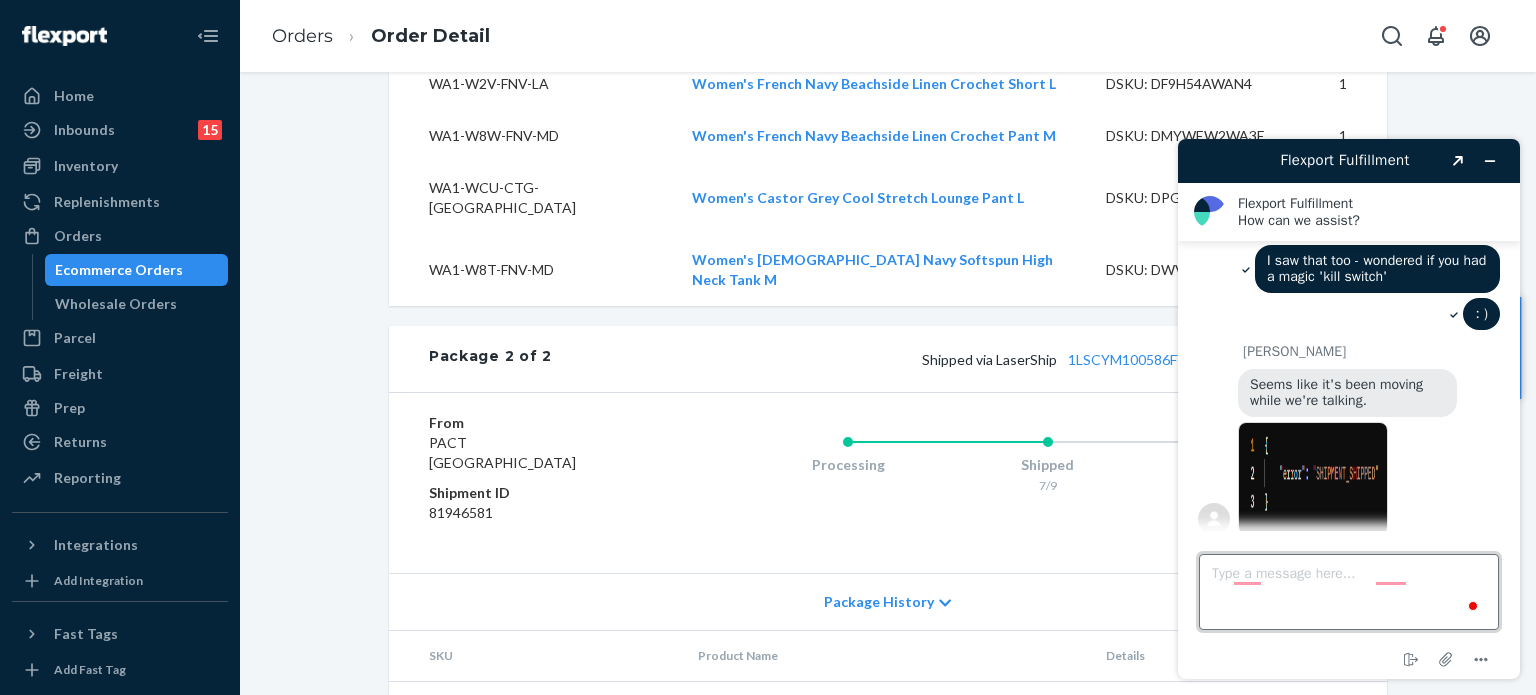 scroll, scrollTop: 1292, scrollLeft: 0, axis: vertical 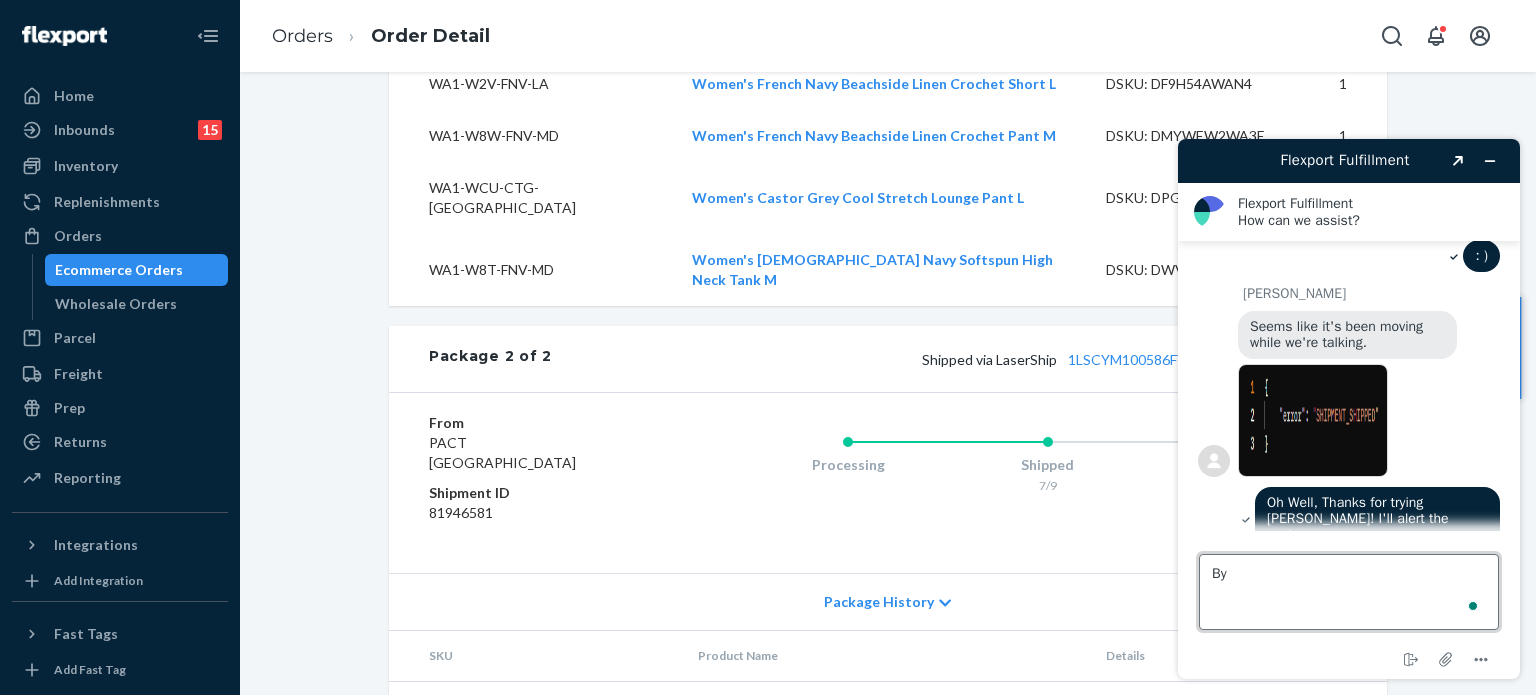 type on "Bye" 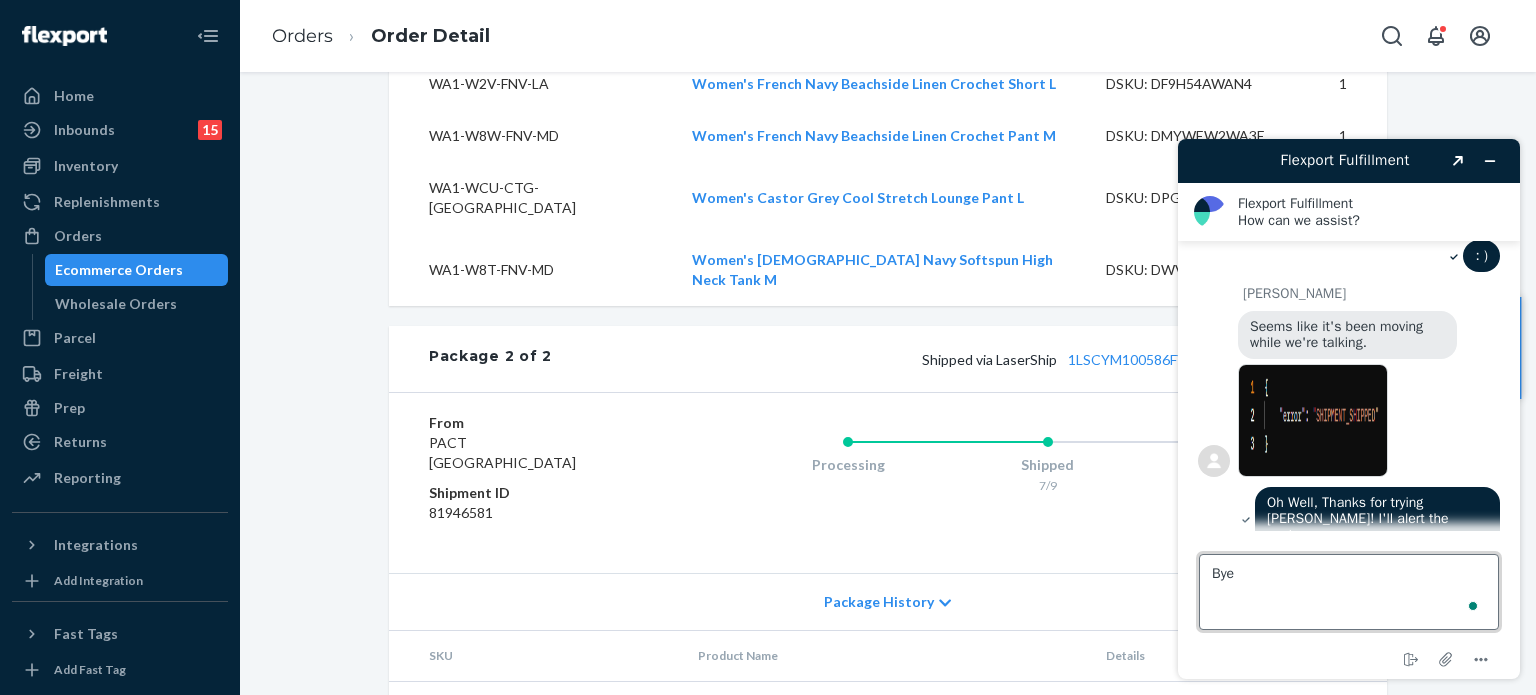type 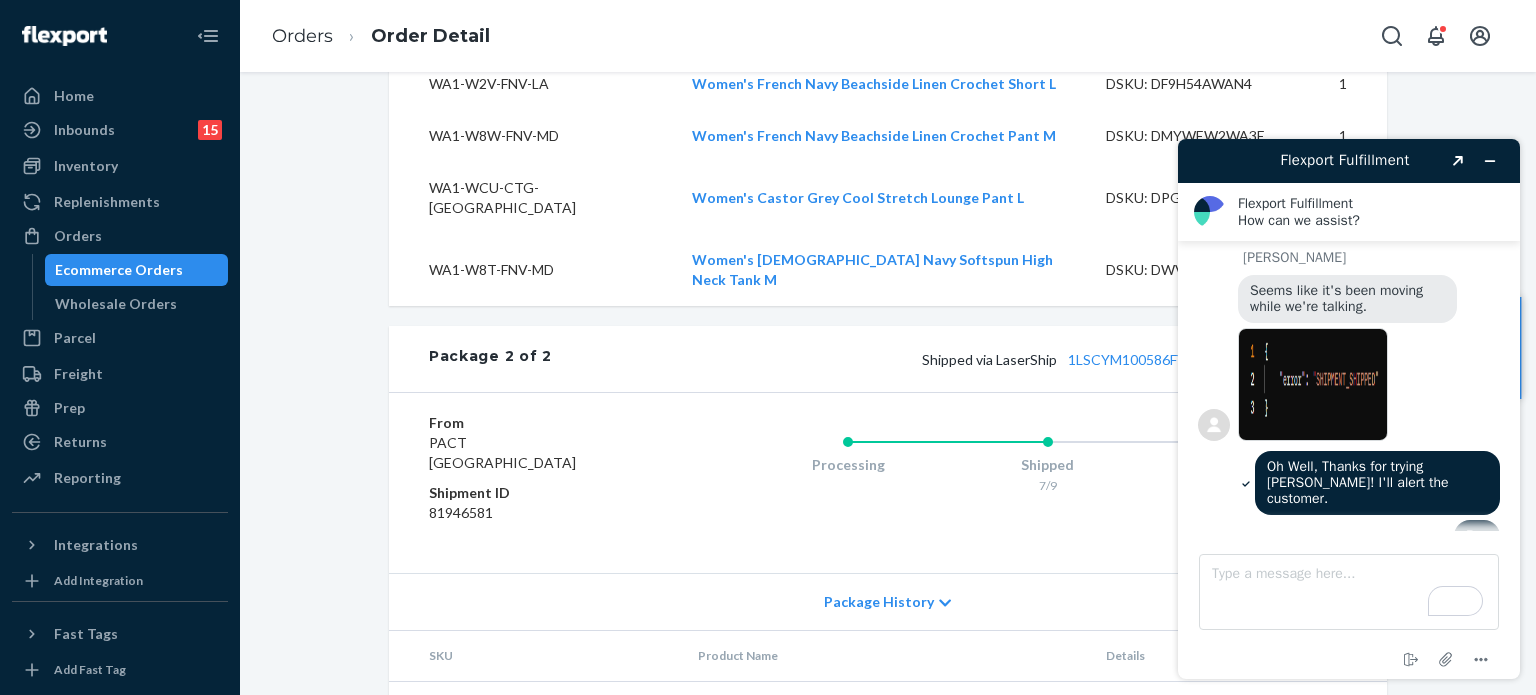 scroll, scrollTop: 1416, scrollLeft: 0, axis: vertical 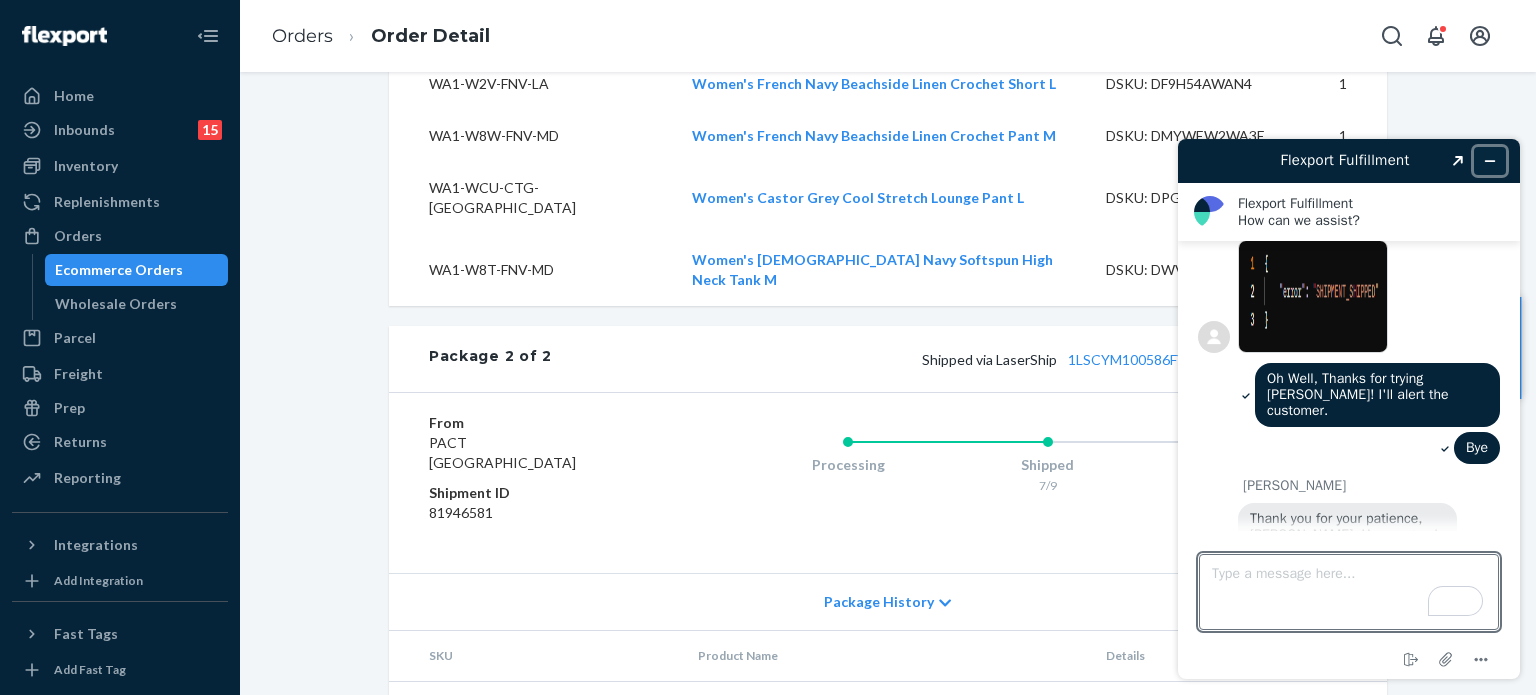 click 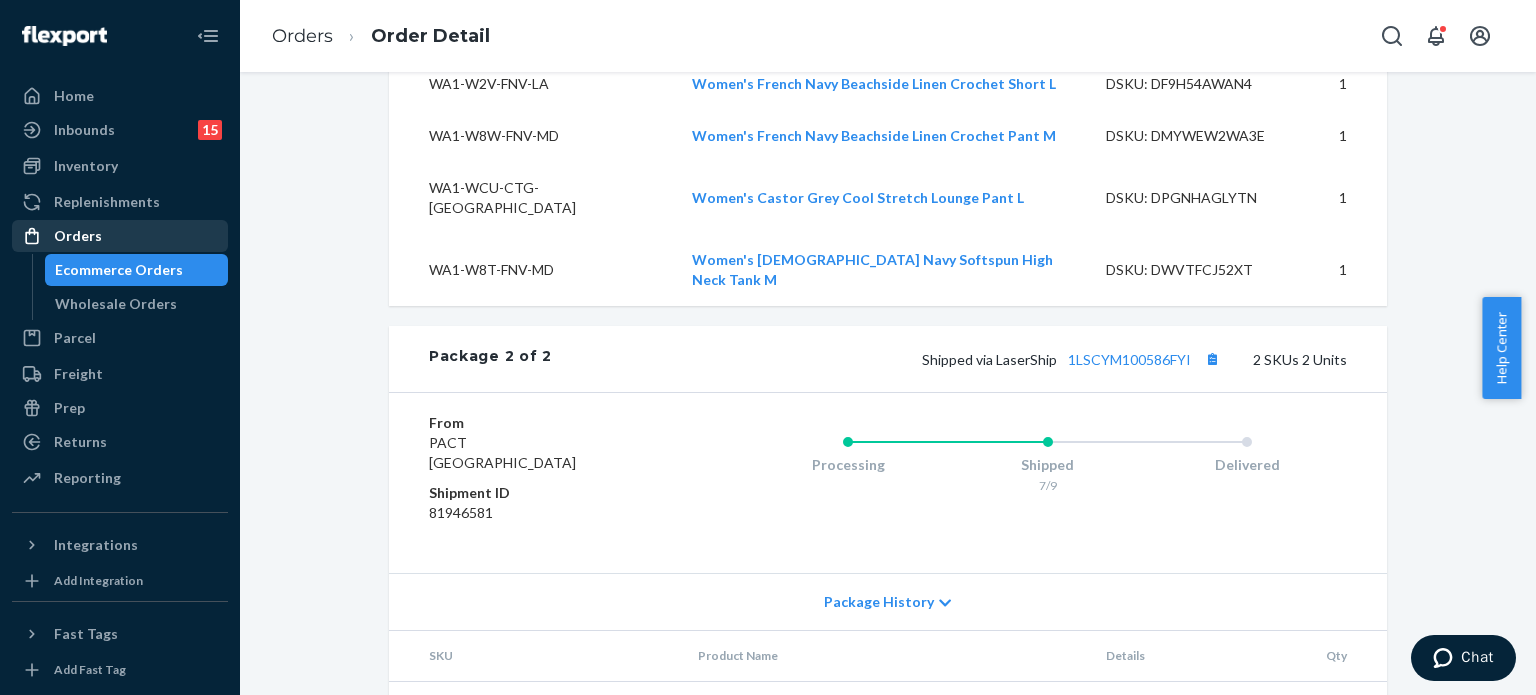 click on "Orders" at bounding box center (78, 236) 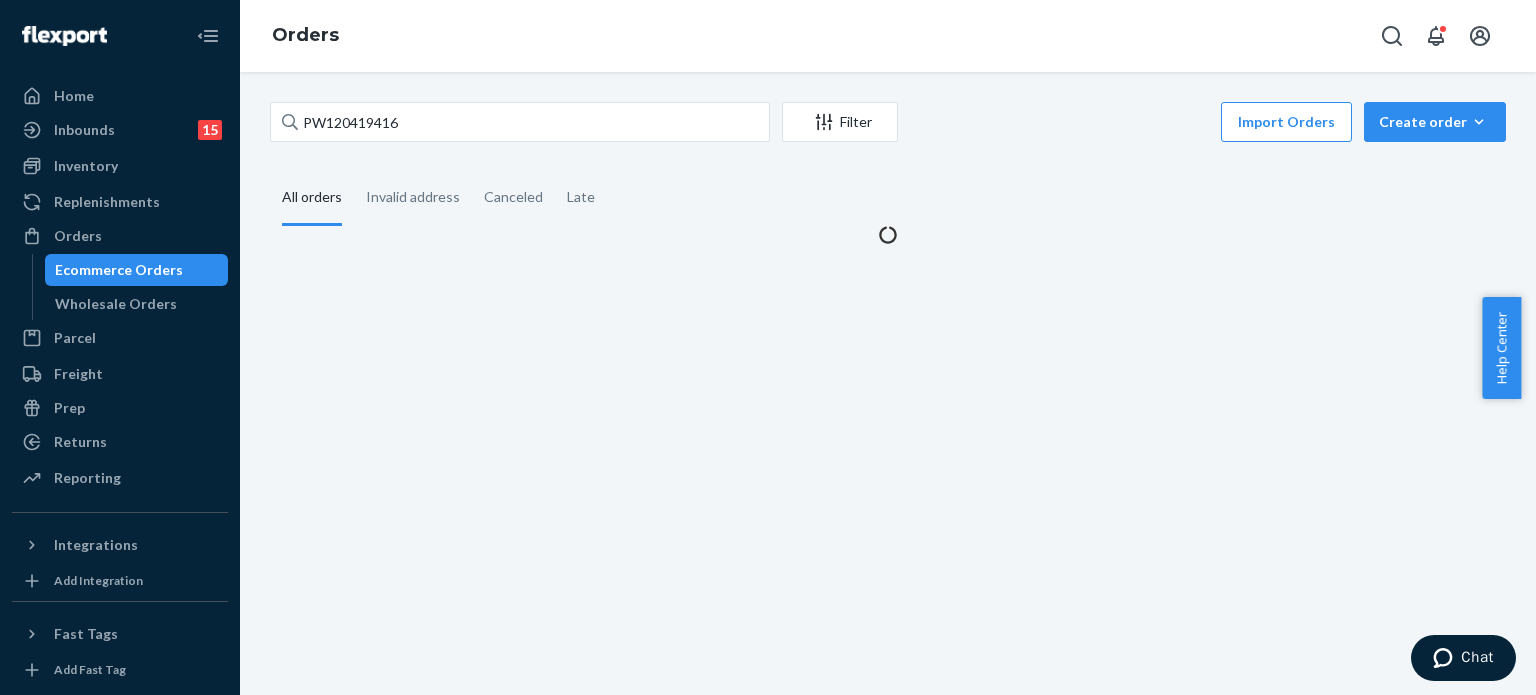 scroll, scrollTop: 0, scrollLeft: 0, axis: both 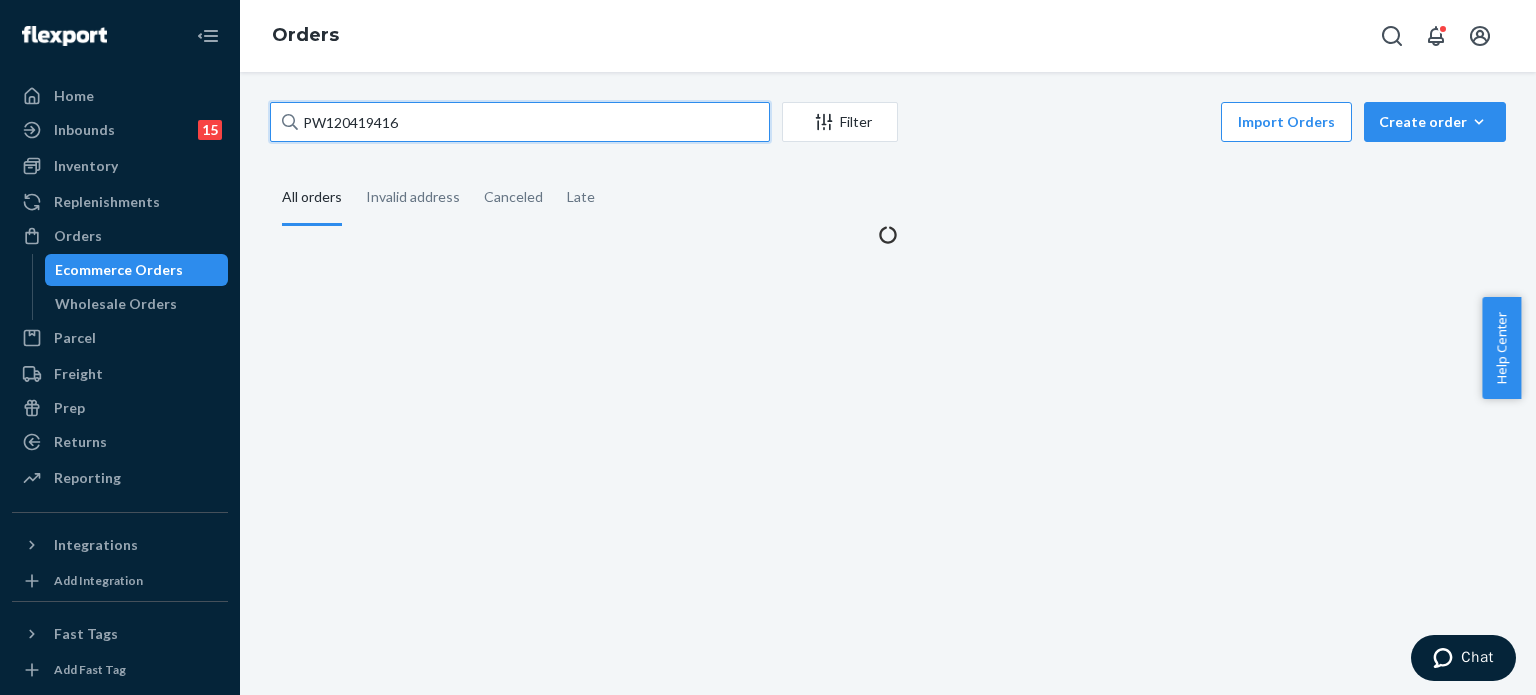 click on "PW120419416" at bounding box center (520, 122) 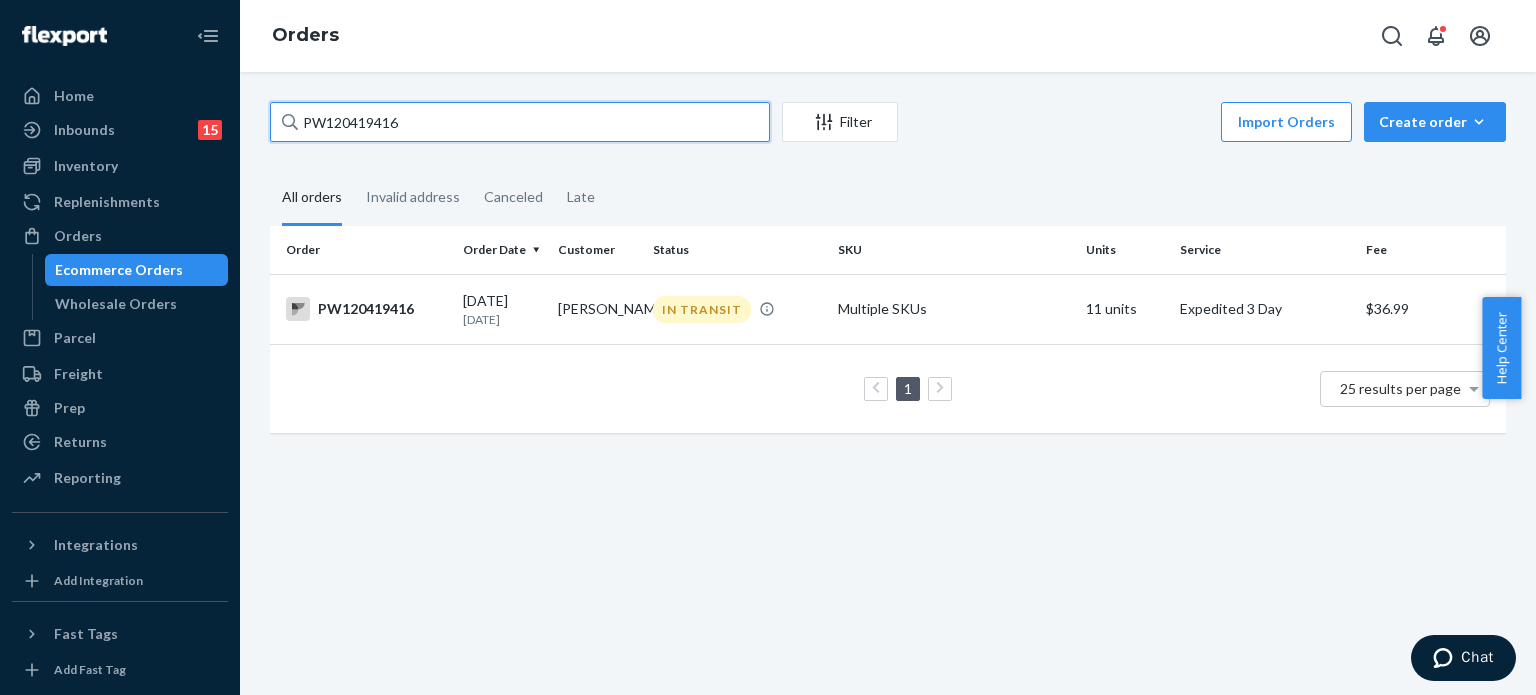 click on "PW120419416" at bounding box center (520, 122) 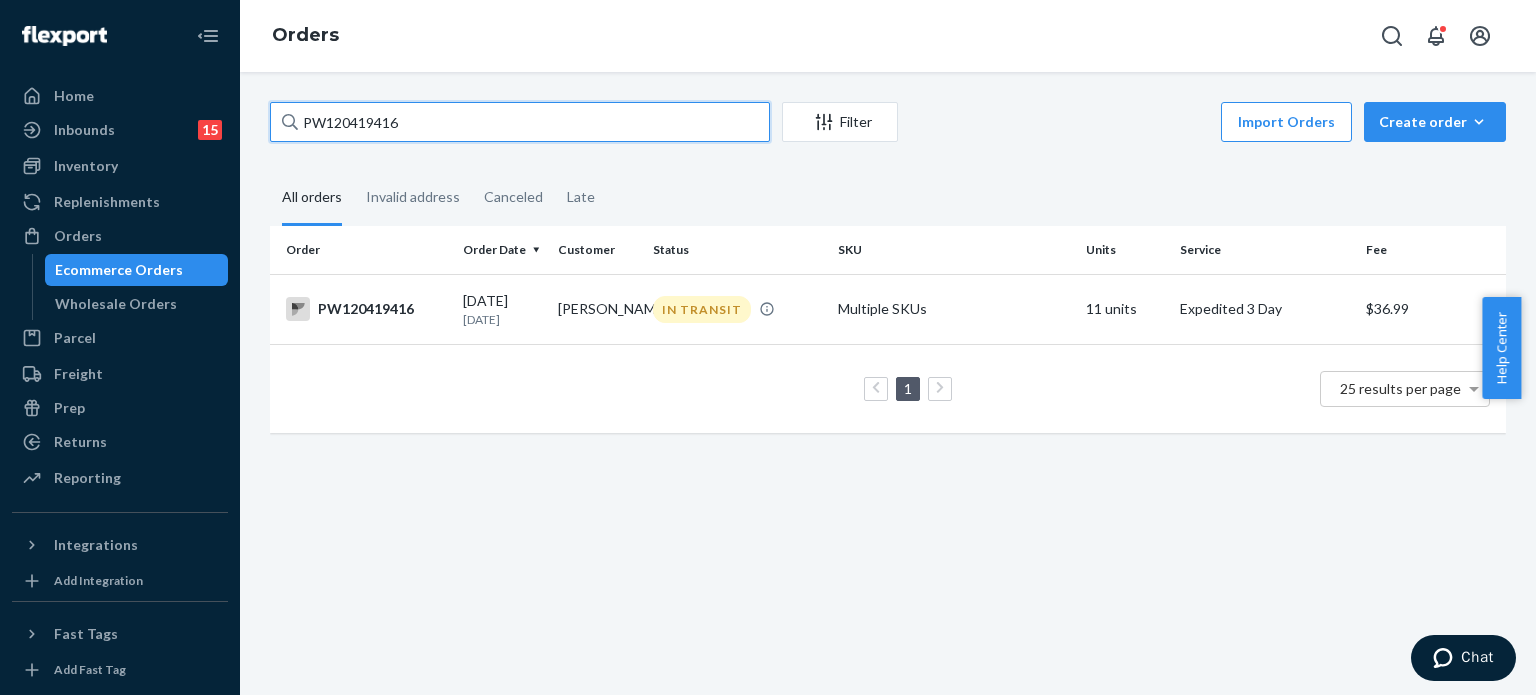 paste on "05212" 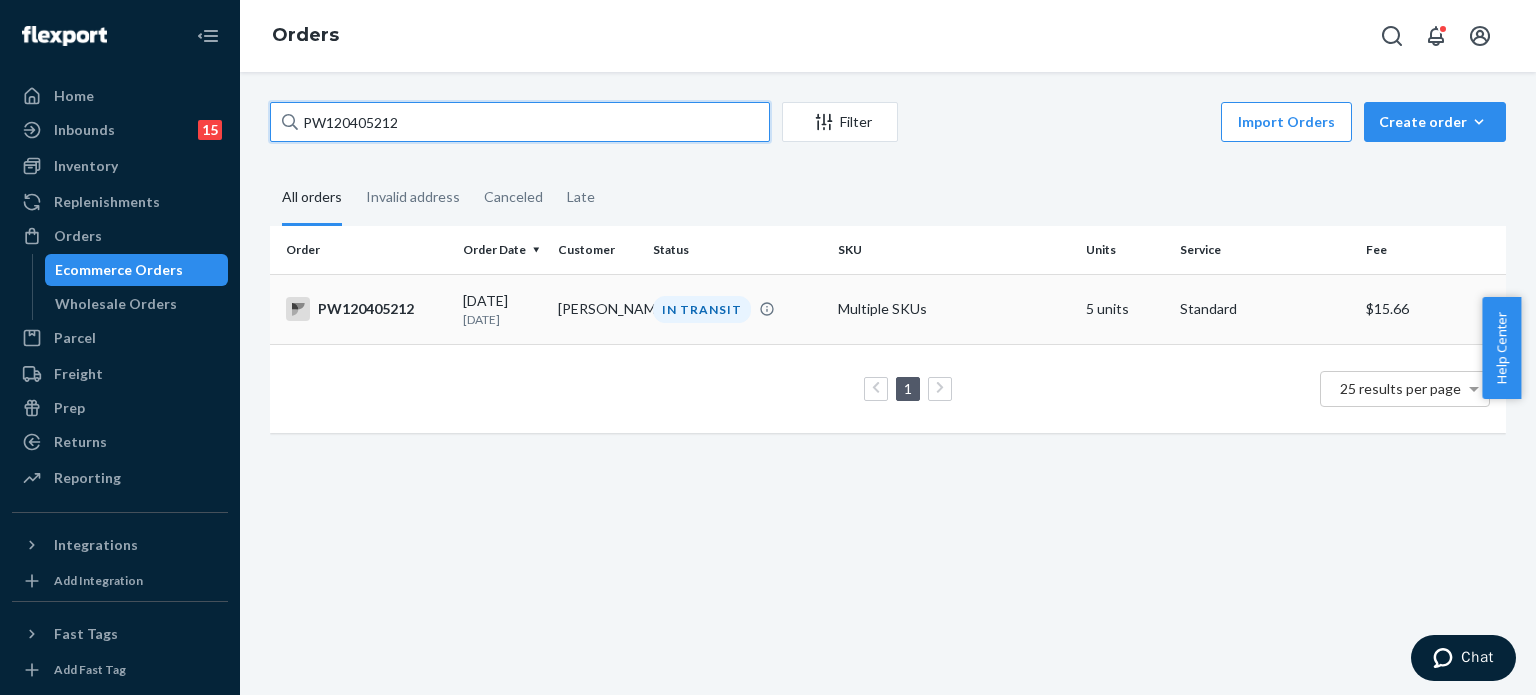 type on "PW120405212" 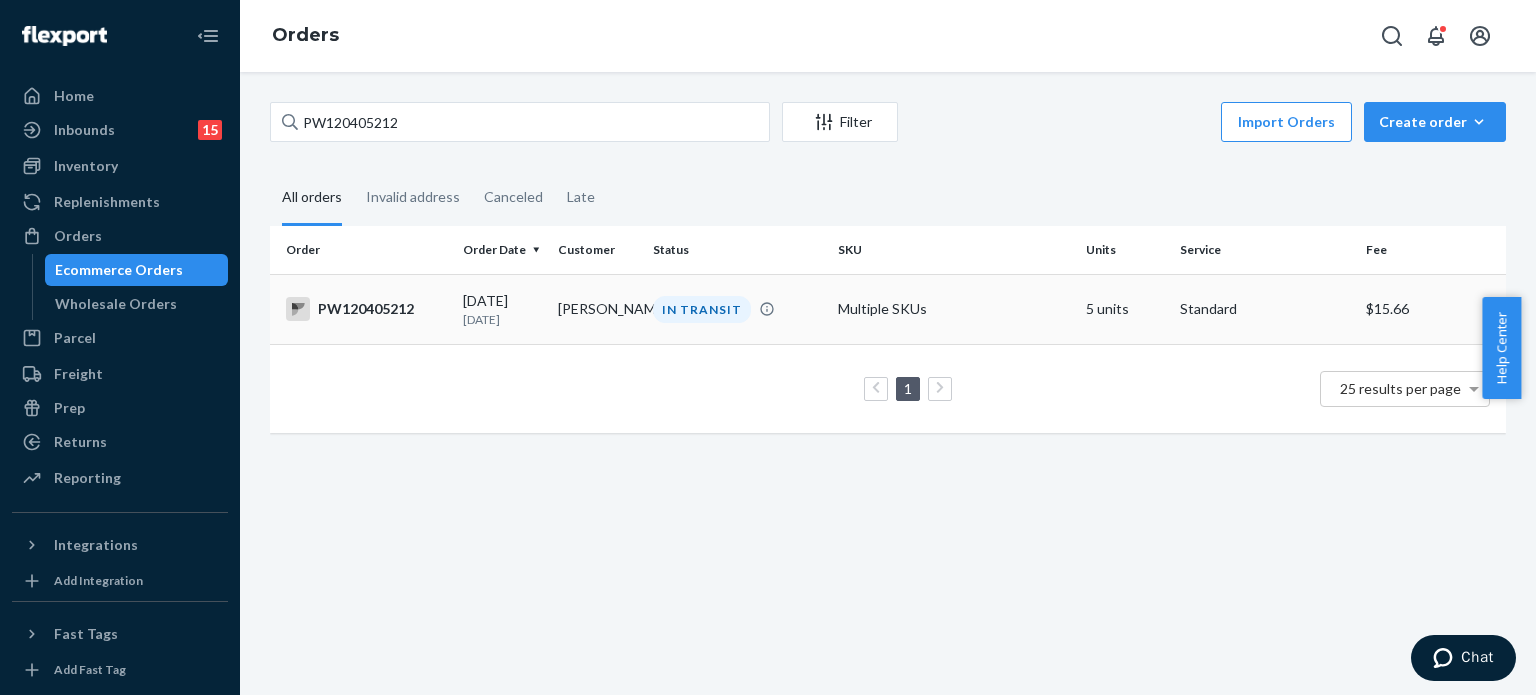 click on "PW120405212" at bounding box center [366, 309] 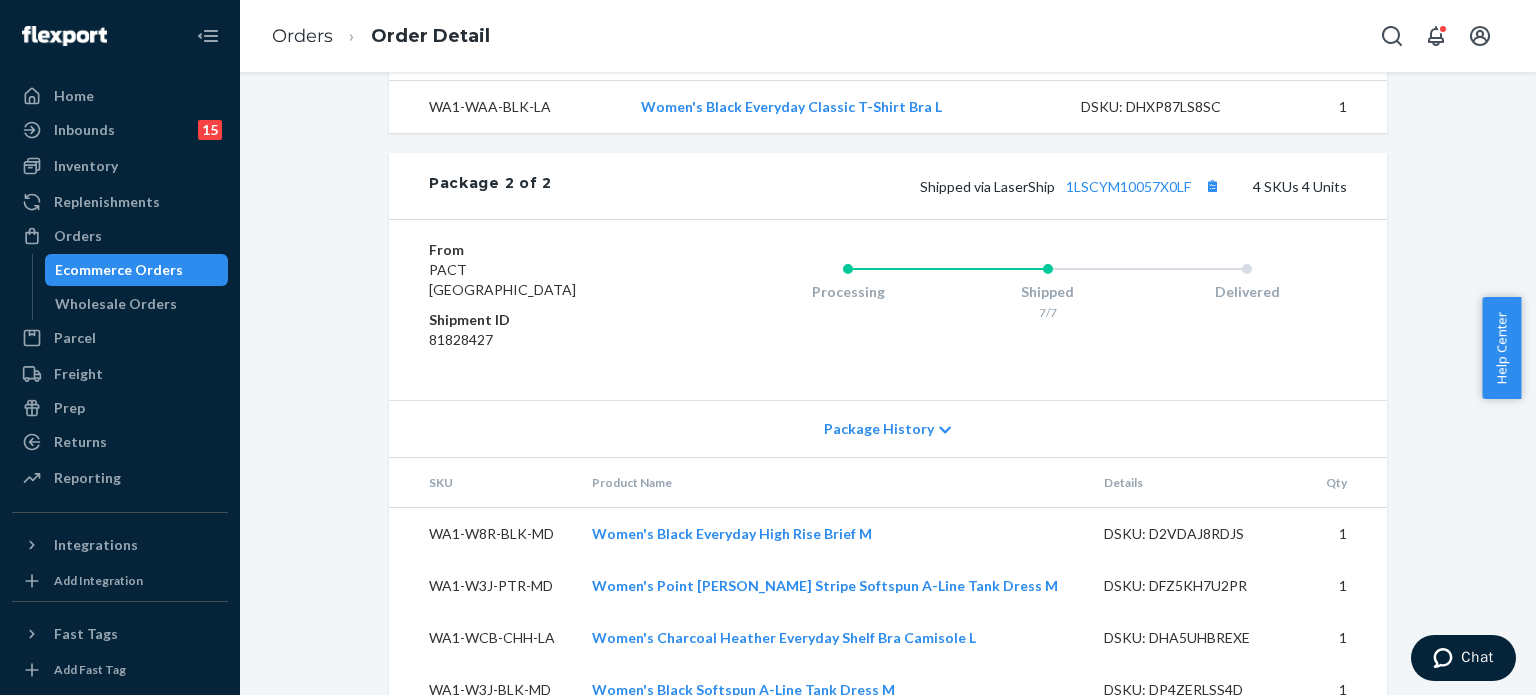 scroll, scrollTop: 1219, scrollLeft: 0, axis: vertical 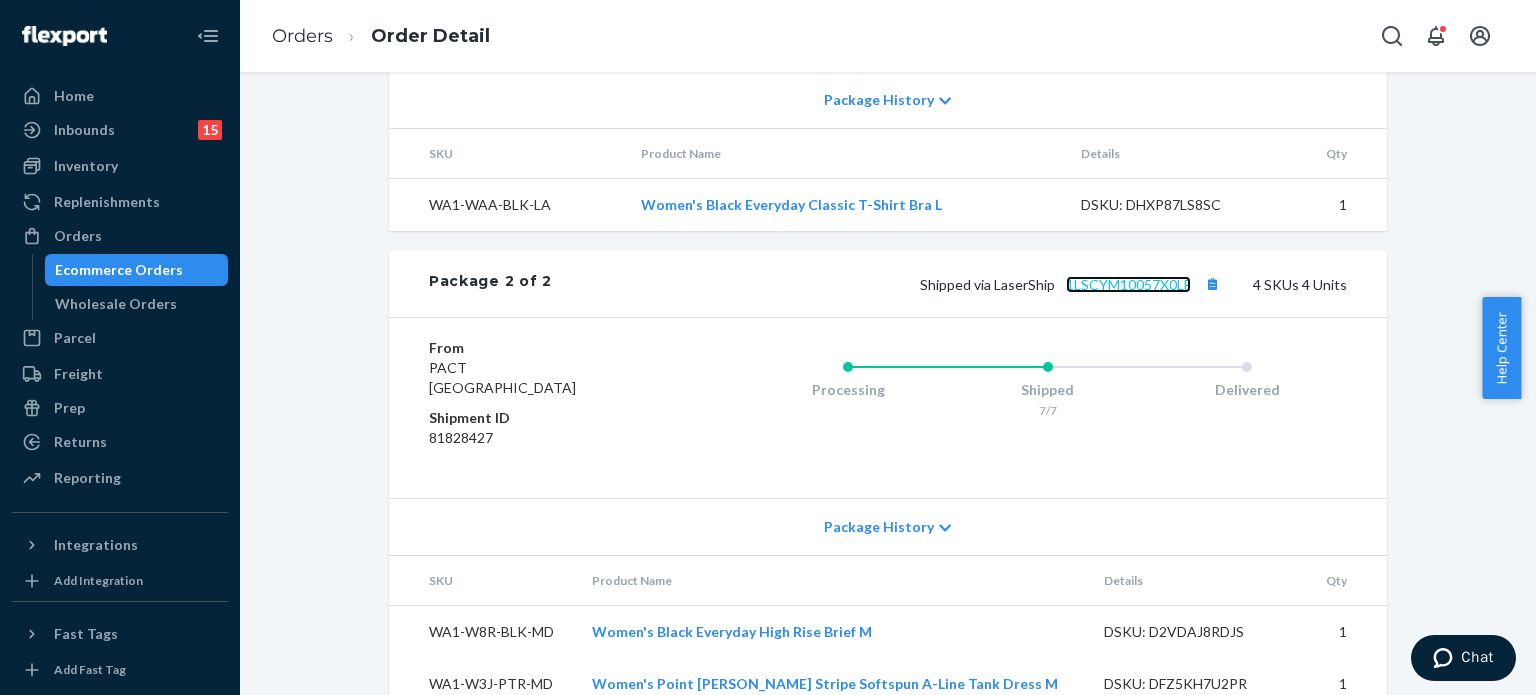 click on "1LSCYM10057X0LF" at bounding box center (1128, 284) 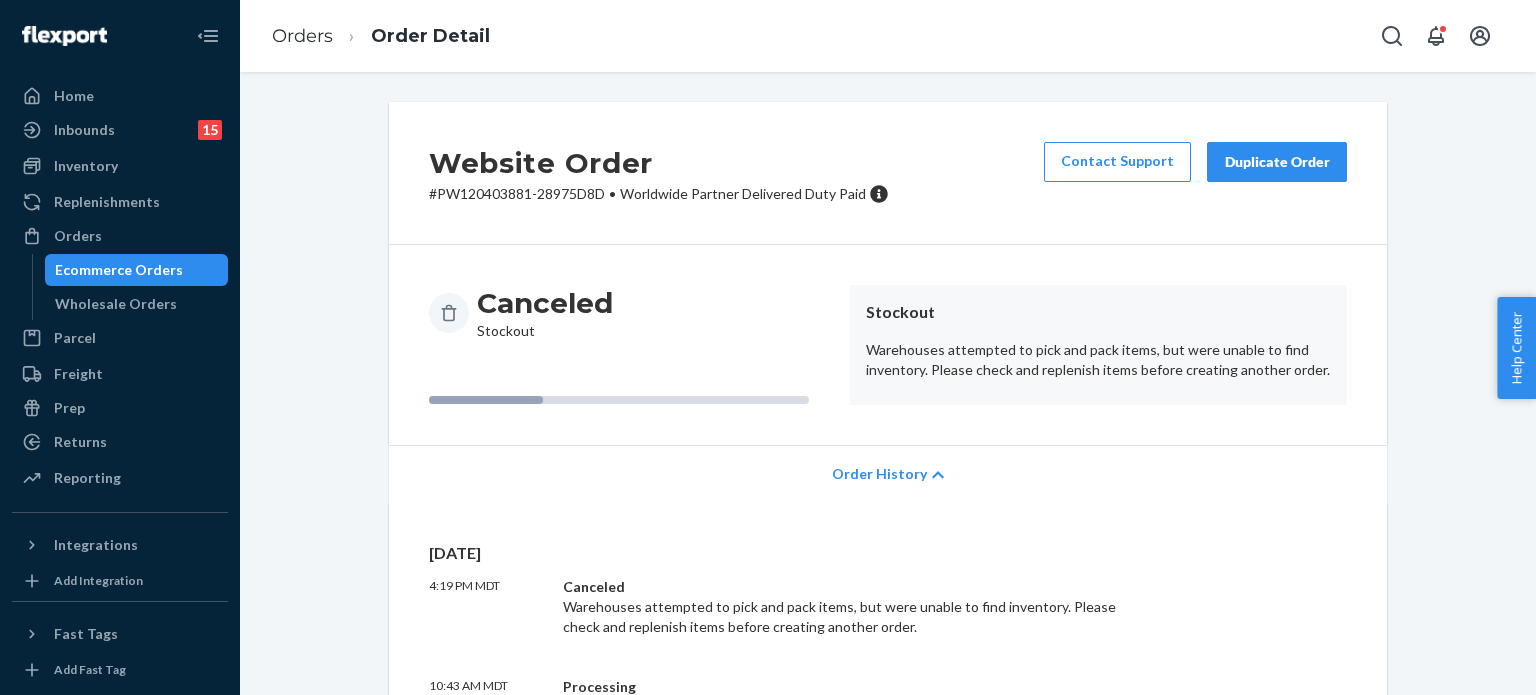 scroll, scrollTop: 0, scrollLeft: 0, axis: both 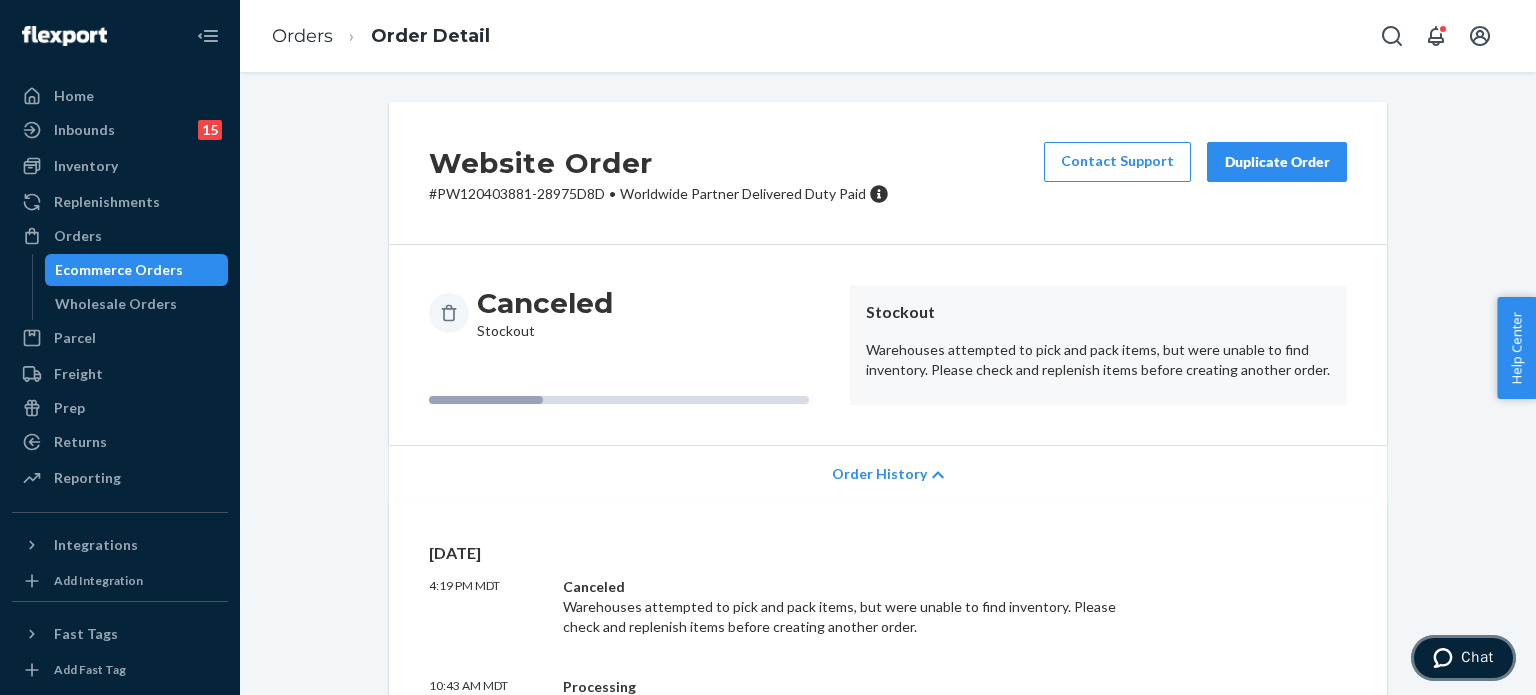 click 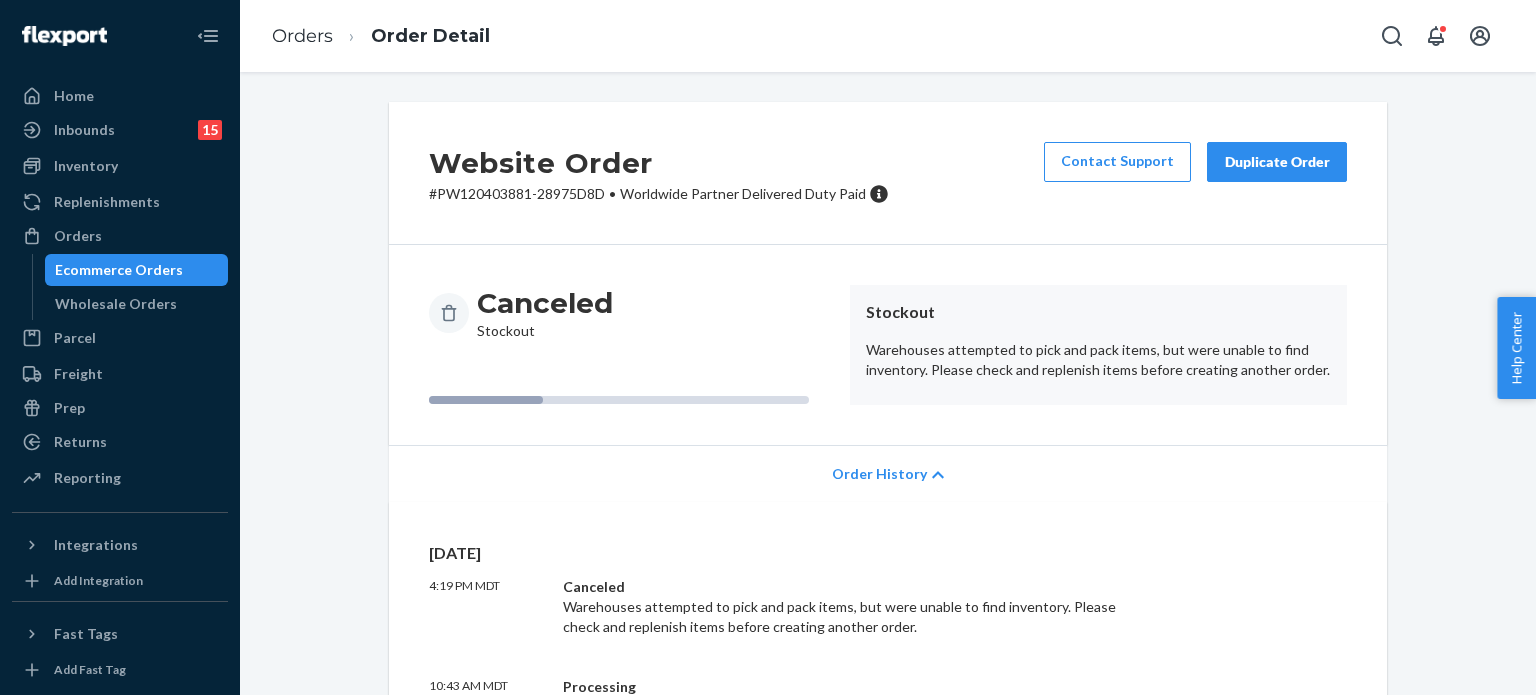 scroll, scrollTop: 0, scrollLeft: 0, axis: both 